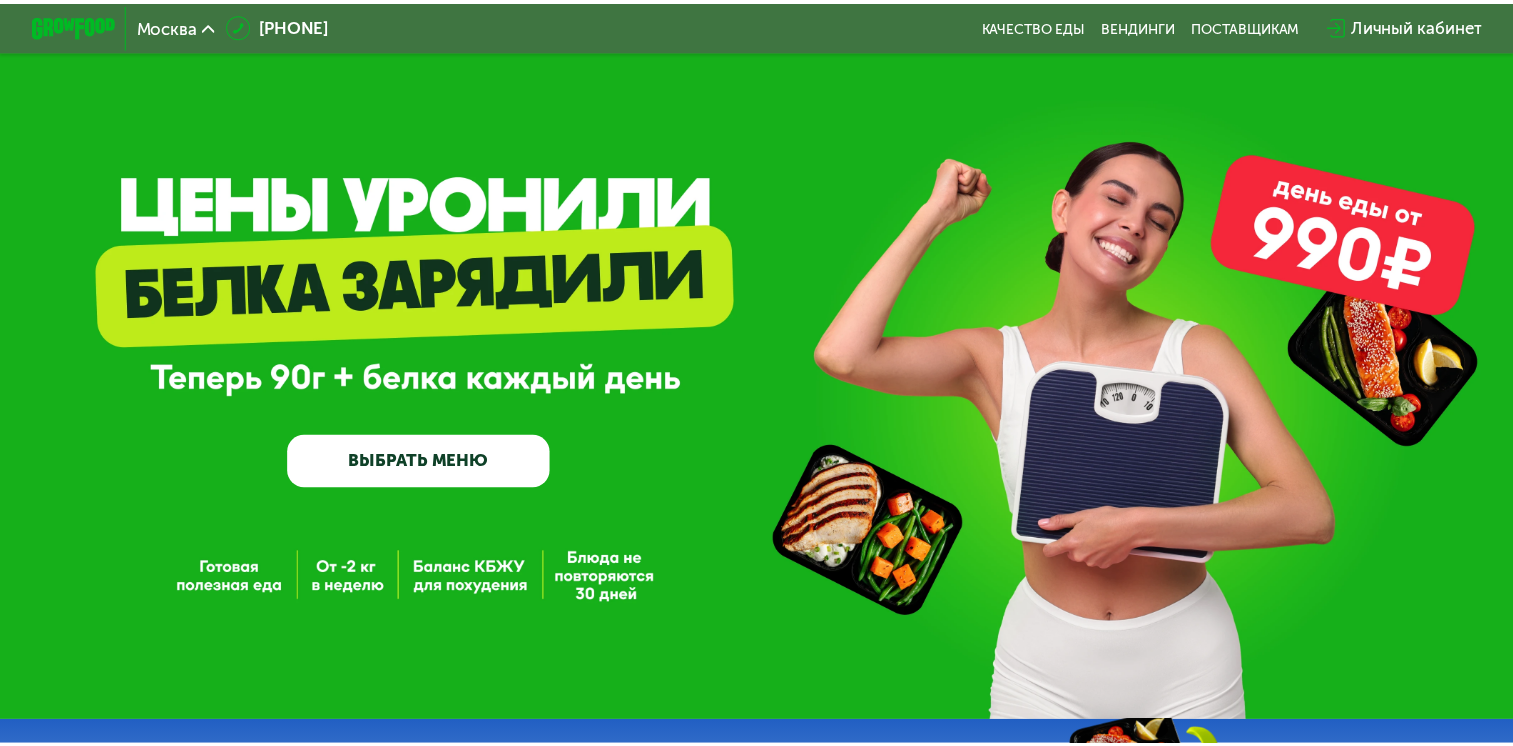 scroll, scrollTop: 0, scrollLeft: 0, axis: both 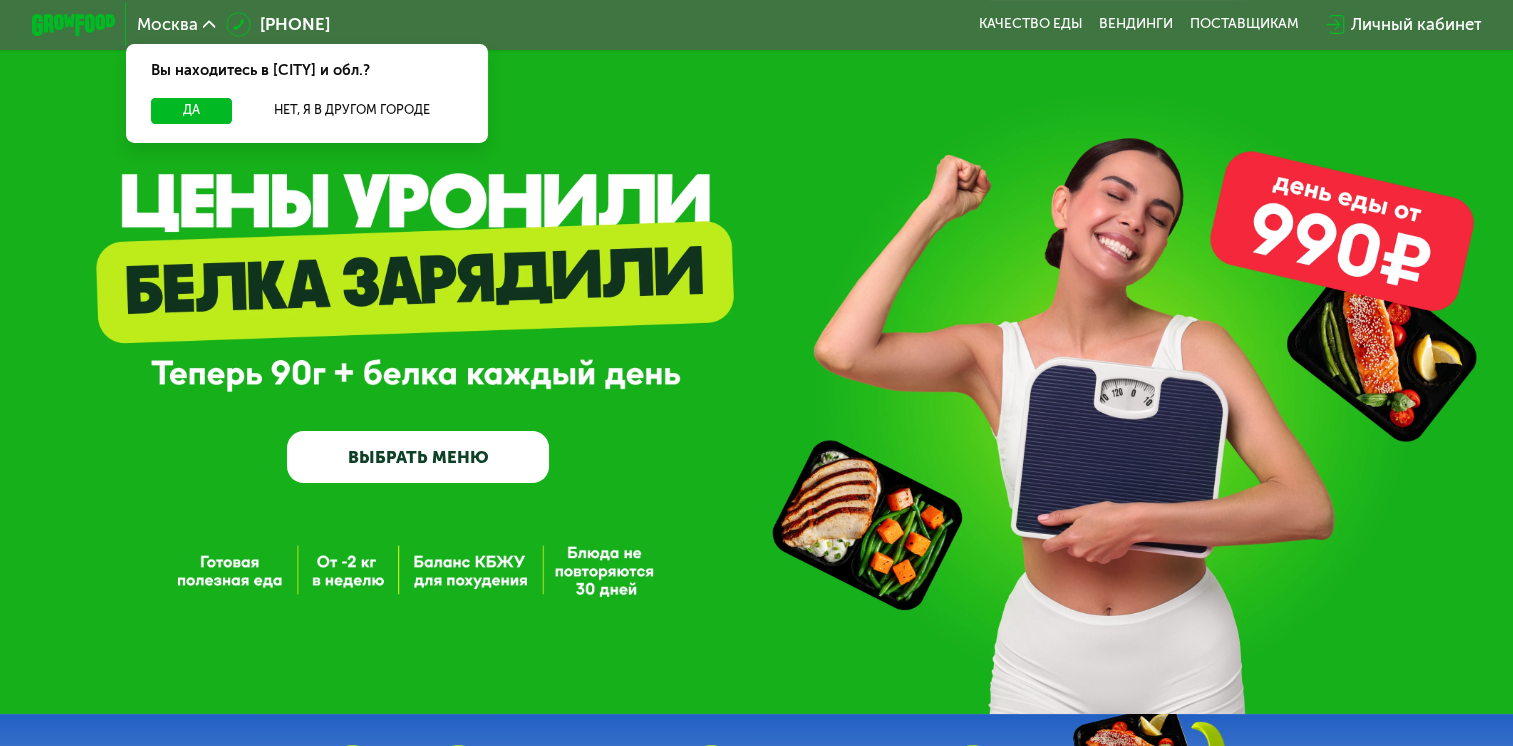 click on "ВЫБРАТЬ МЕНЮ" at bounding box center [418, 457] 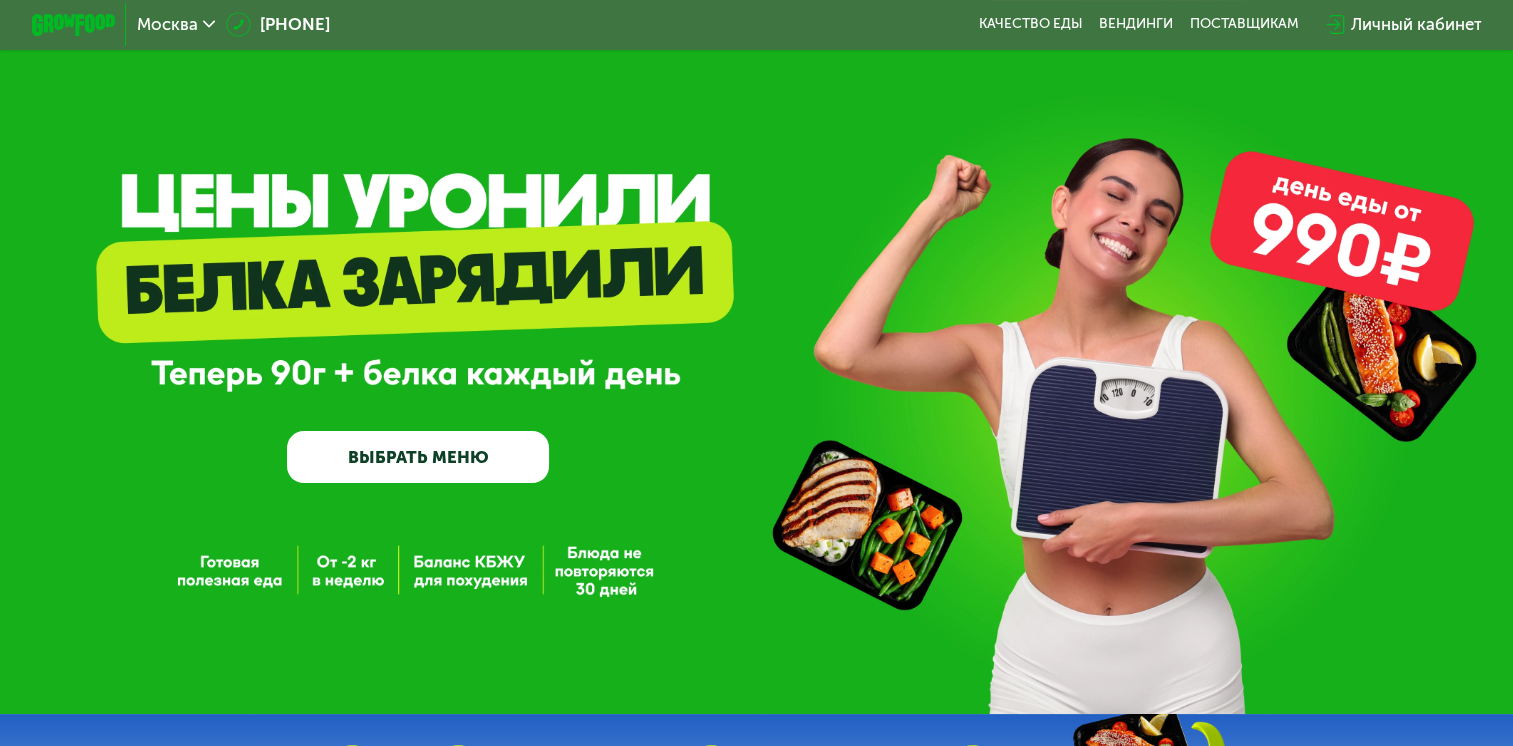 click on "ВЫБРАТЬ МЕНЮ" at bounding box center [418, 457] 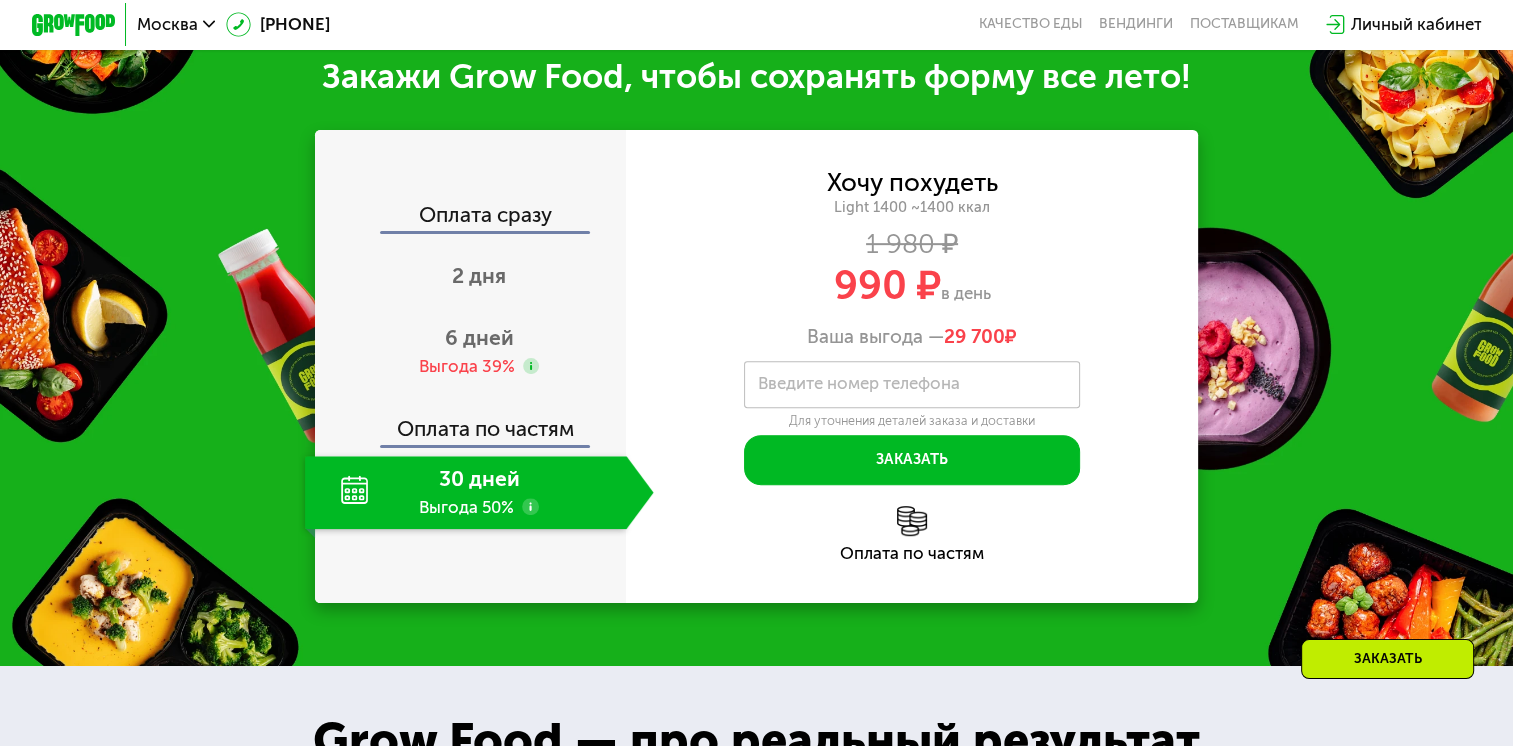 scroll, scrollTop: 0, scrollLeft: 0, axis: both 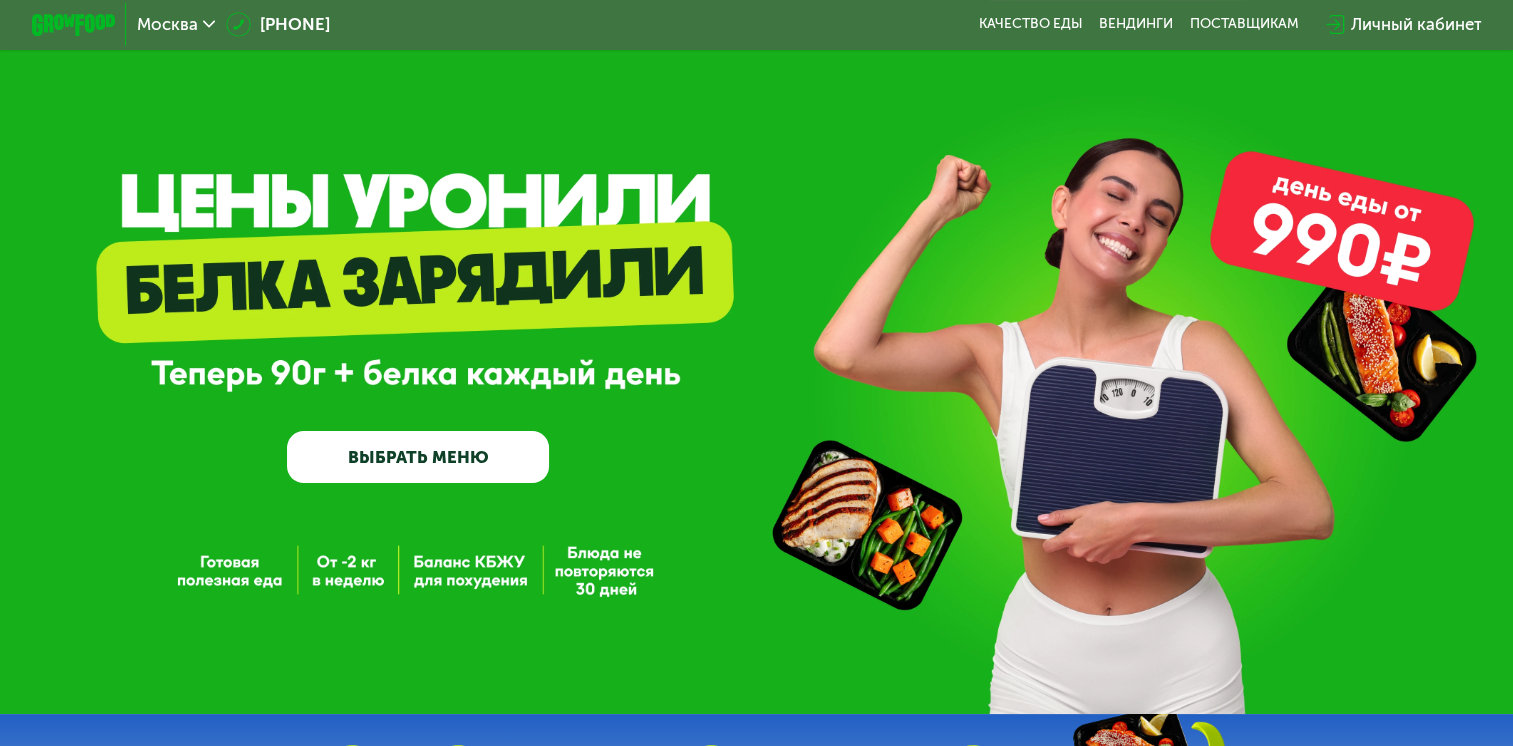 click on "ВЫБРАТЬ МЕНЮ" at bounding box center [418, 457] 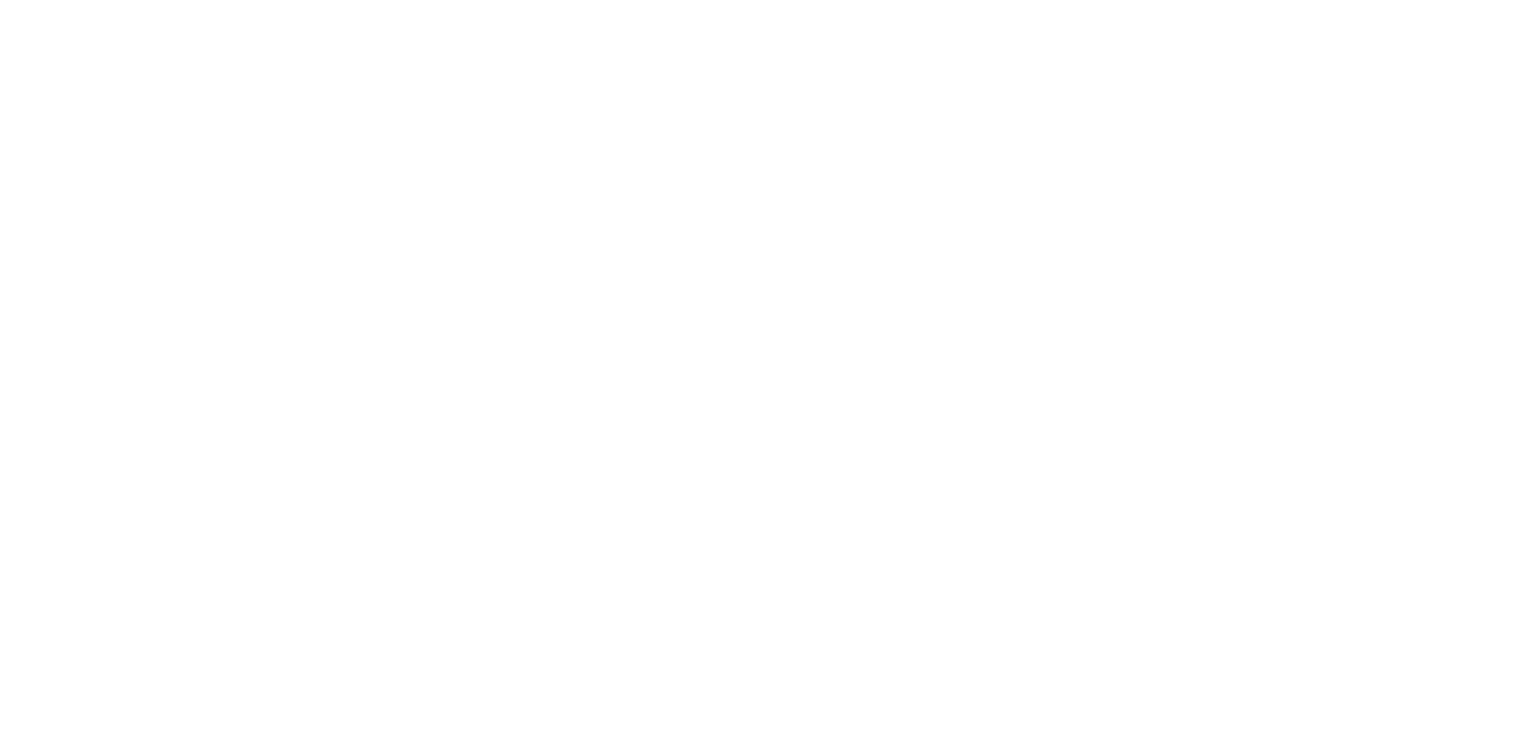 scroll, scrollTop: 0, scrollLeft: 0, axis: both 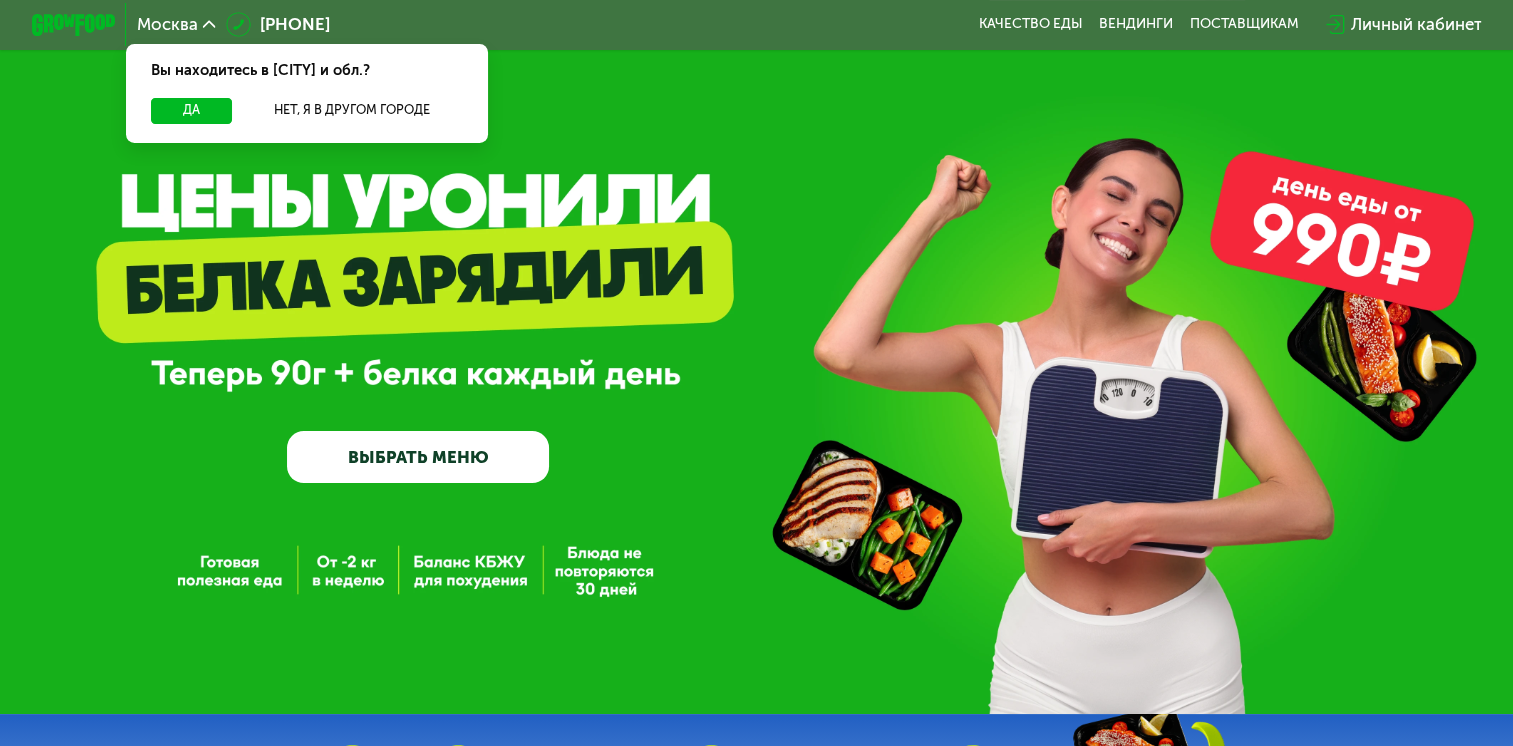 click on "ВЫБРАТЬ МЕНЮ" at bounding box center (418, 457) 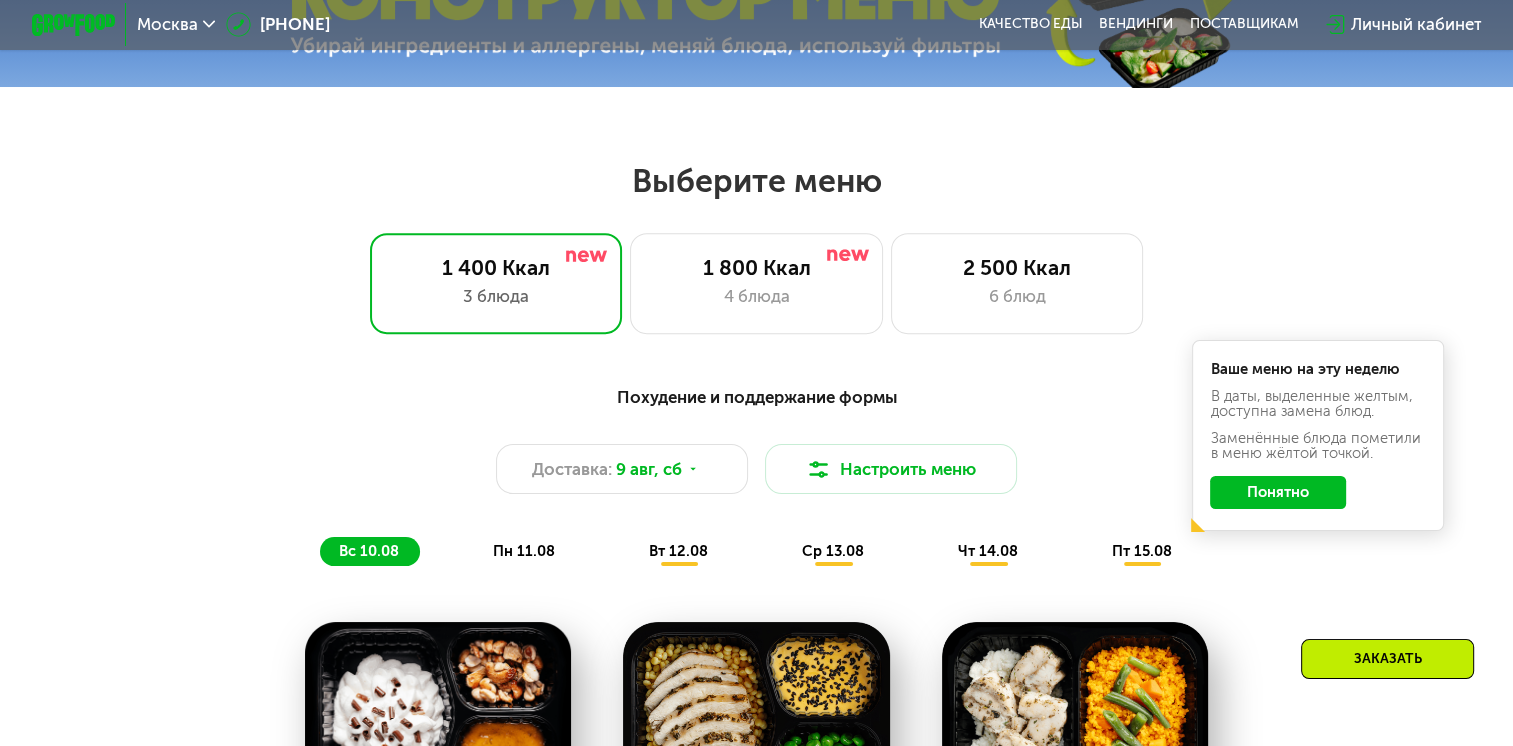 scroll, scrollTop: 896, scrollLeft: 0, axis: vertical 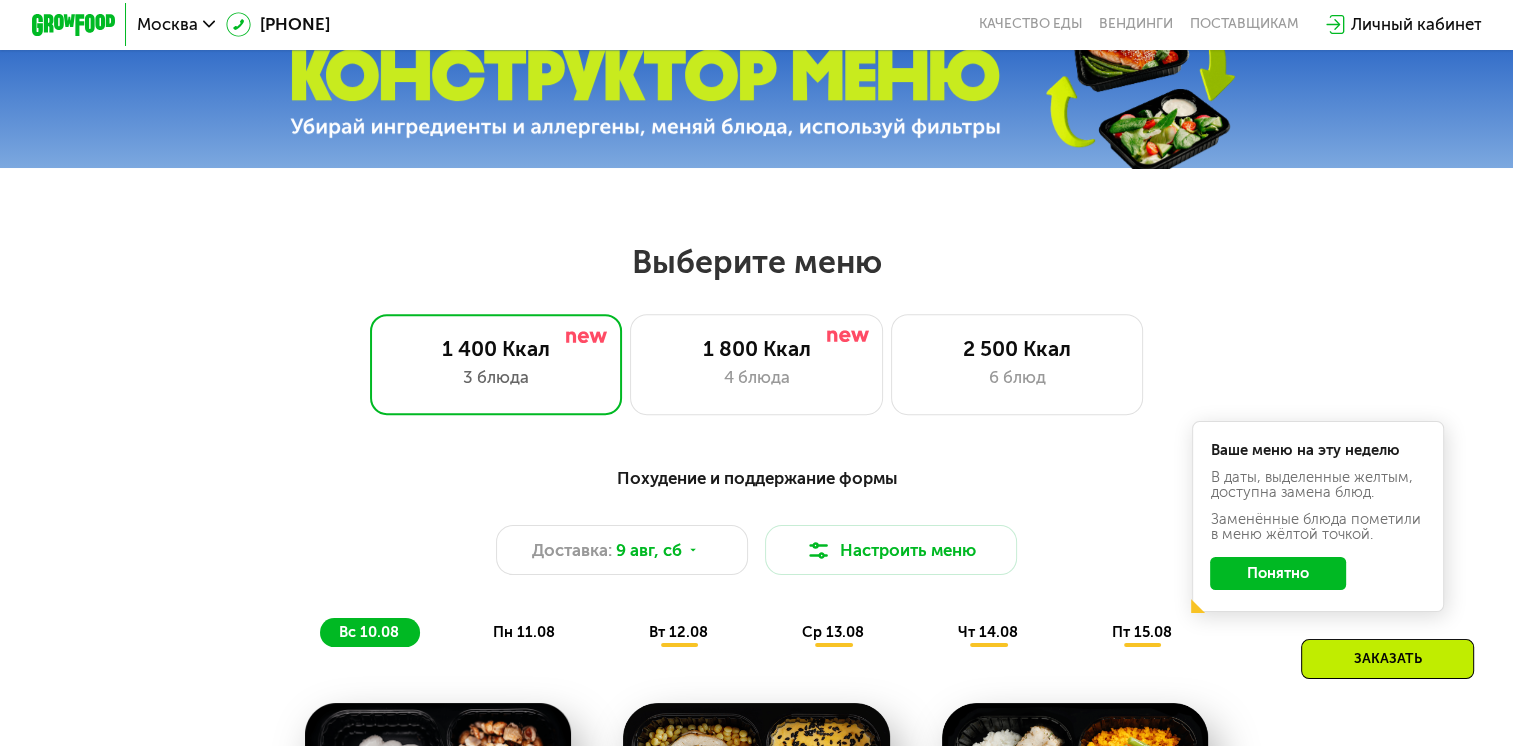 click on "Понятно" 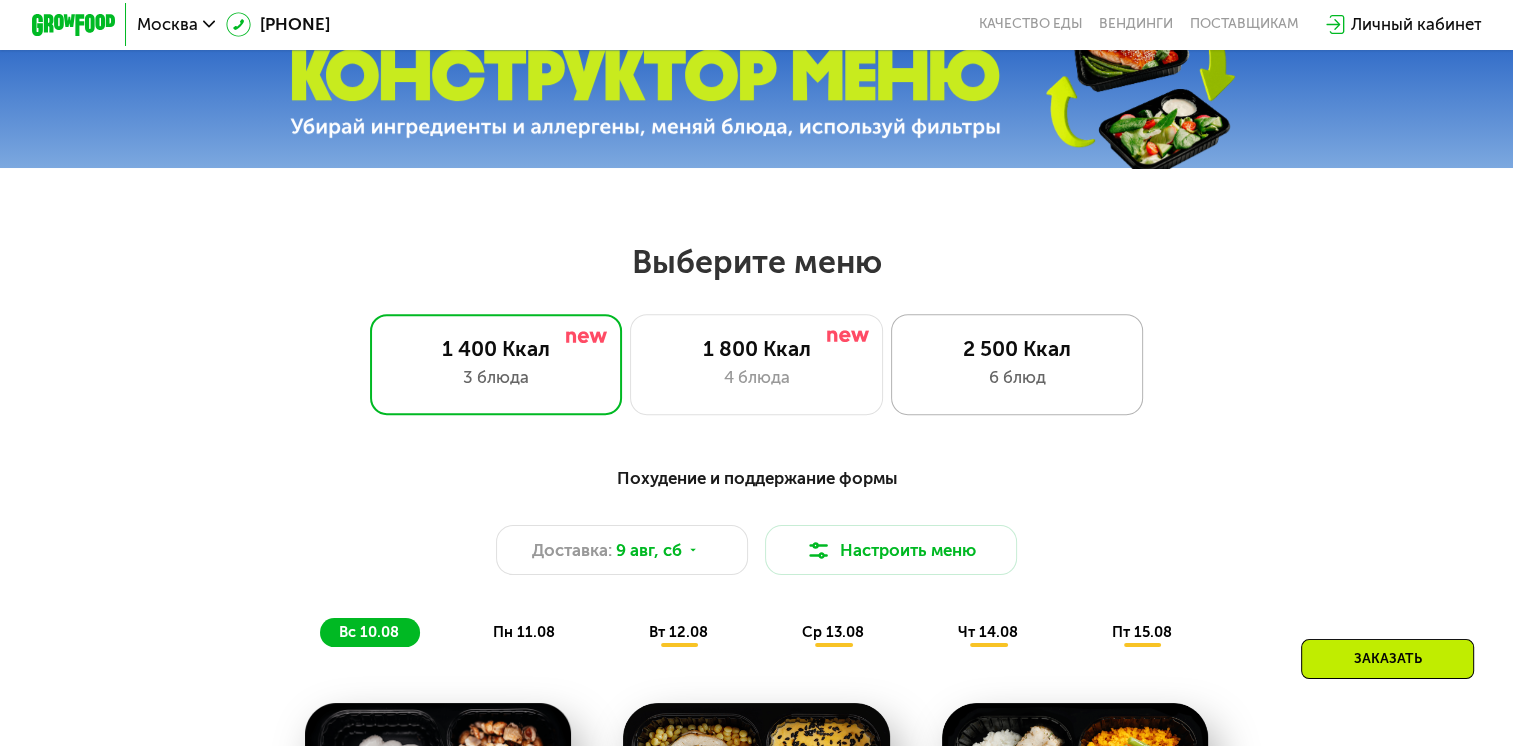 click on "6 блюд" at bounding box center [1017, 377] 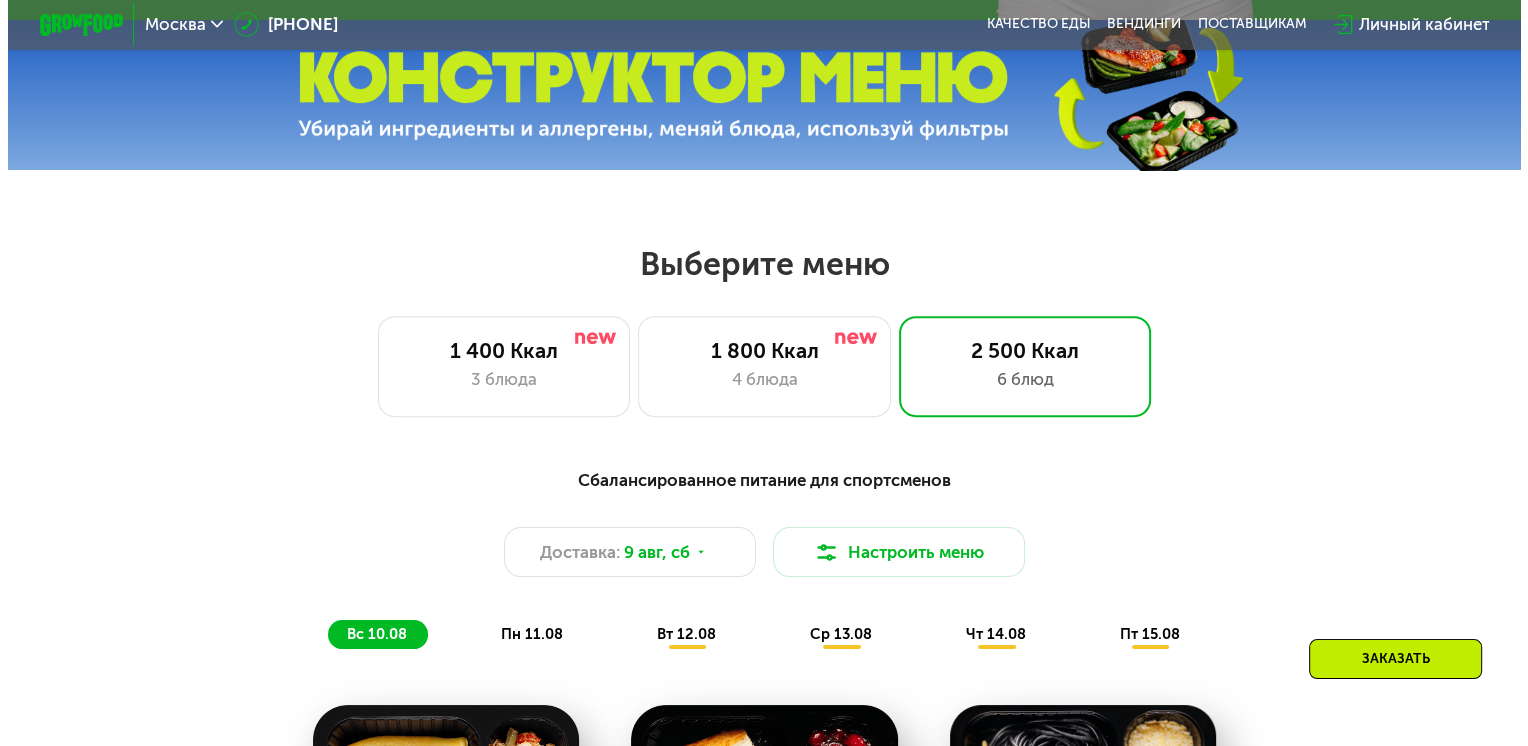 scroll, scrollTop: 996, scrollLeft: 0, axis: vertical 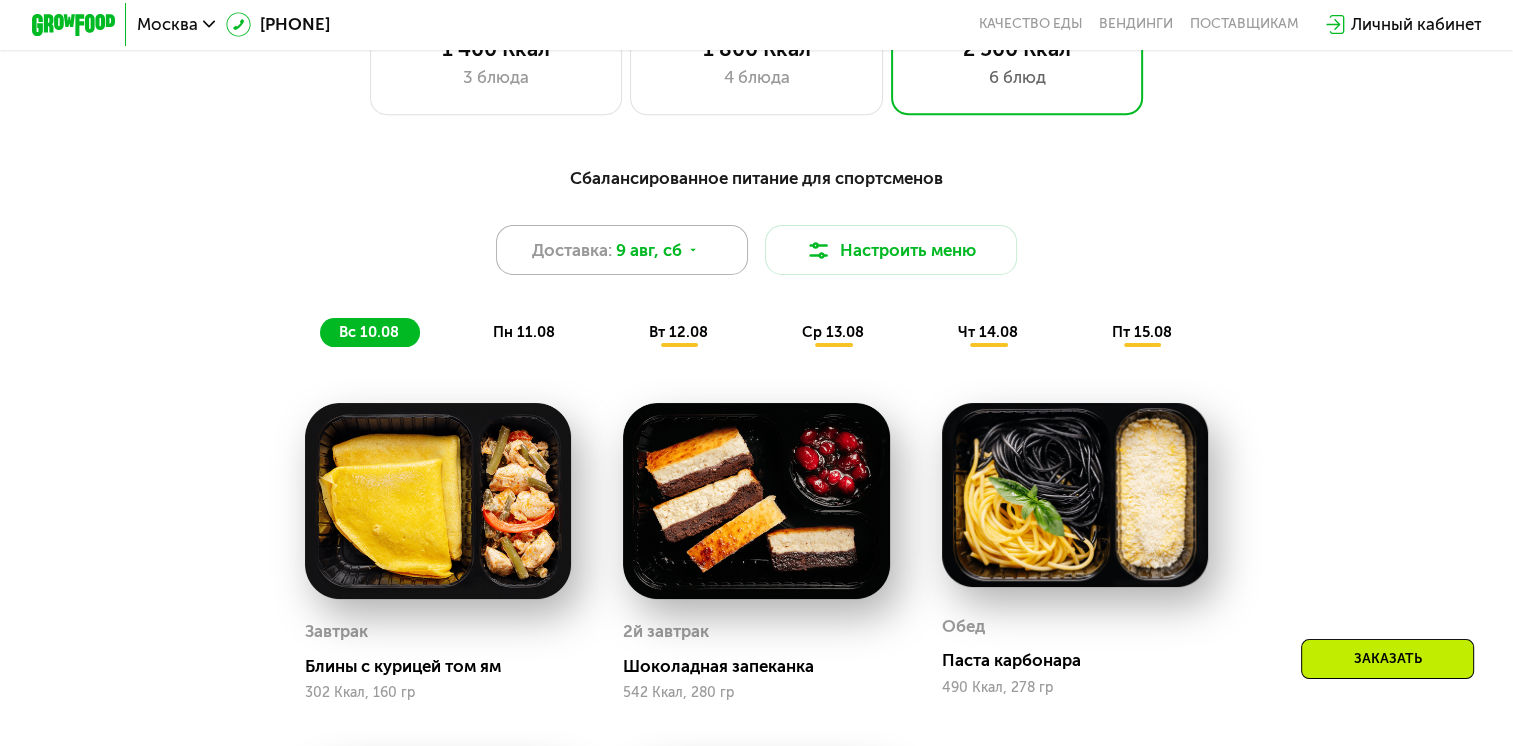 click on "9 авг, сб" at bounding box center (649, 250) 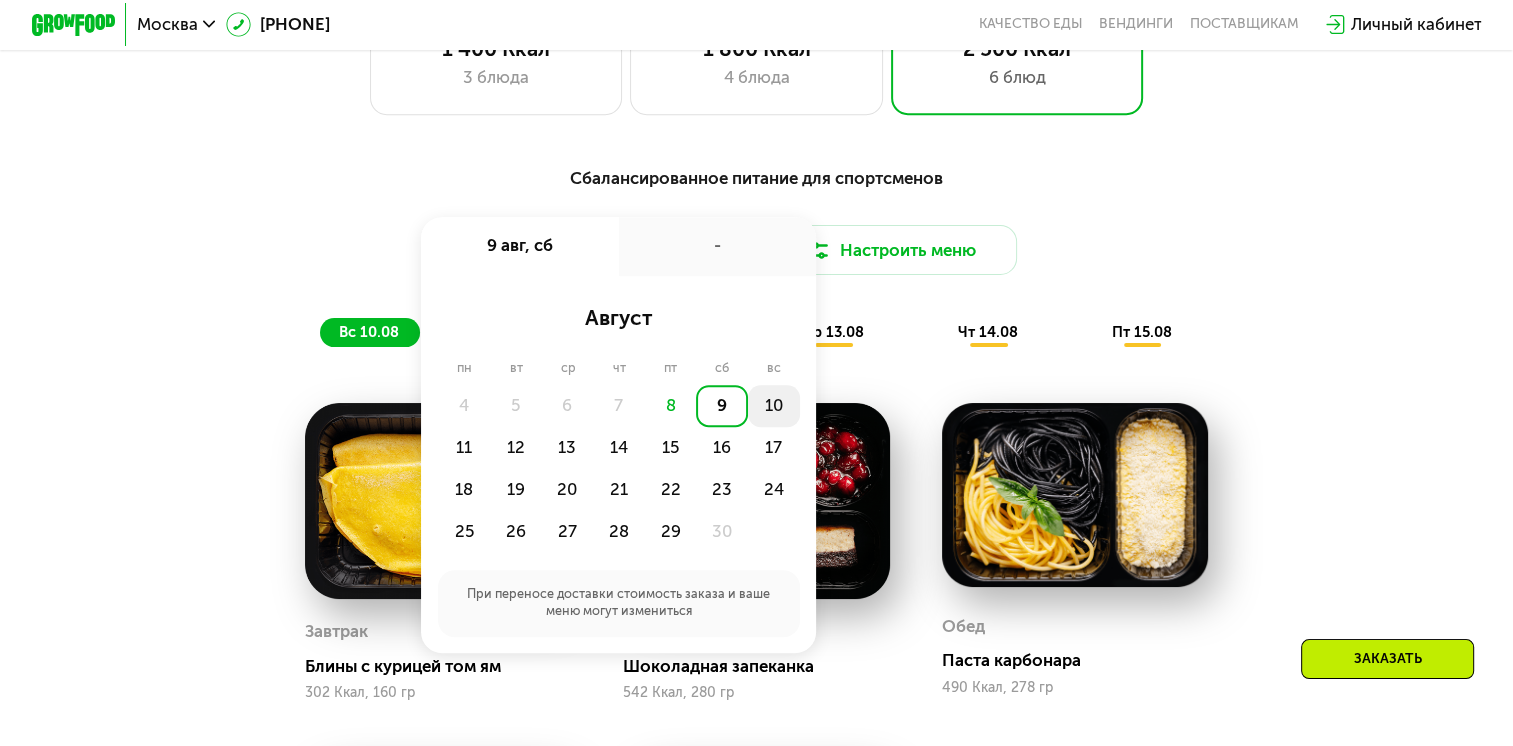 click on "10" 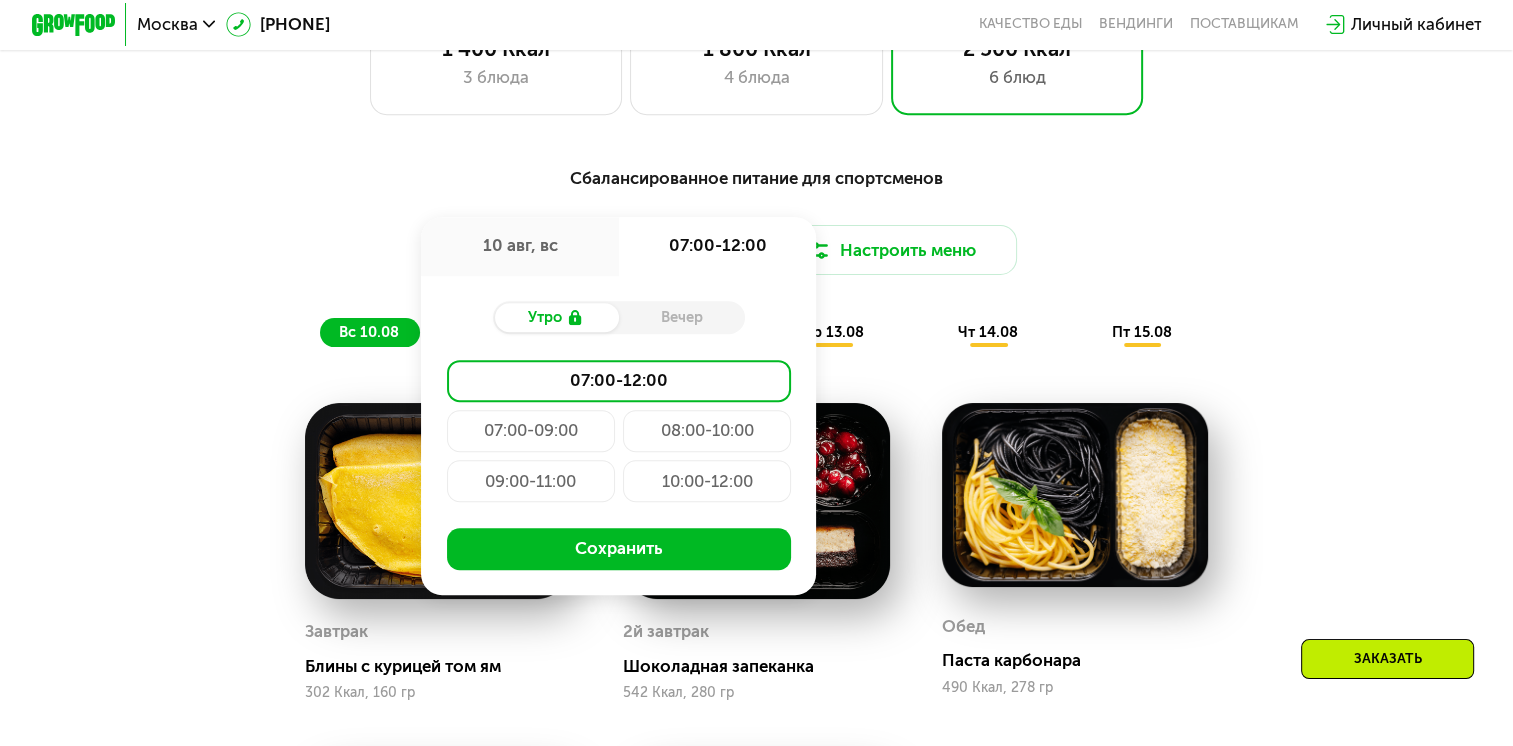 click on "07:00-09:00" 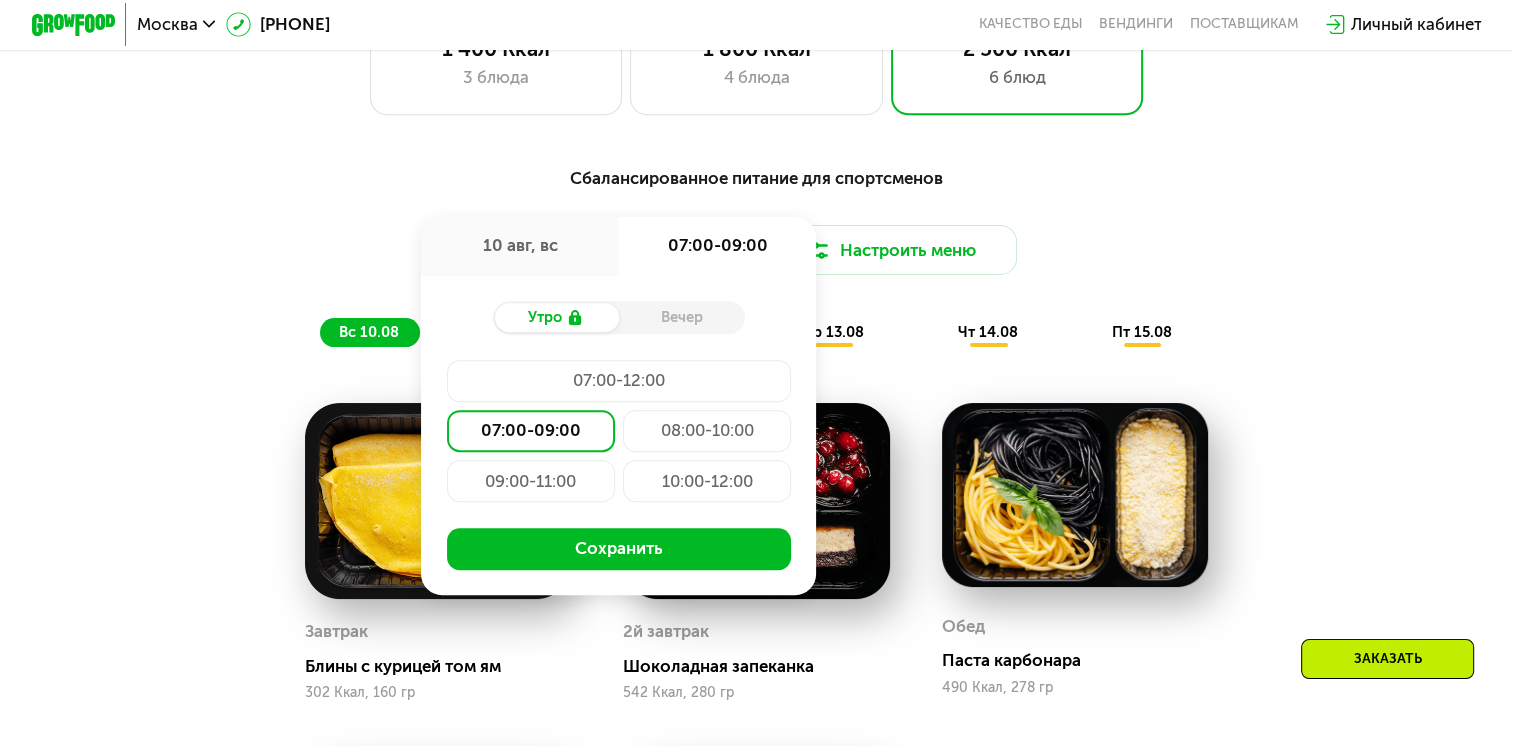 click on "08:00-10:00" 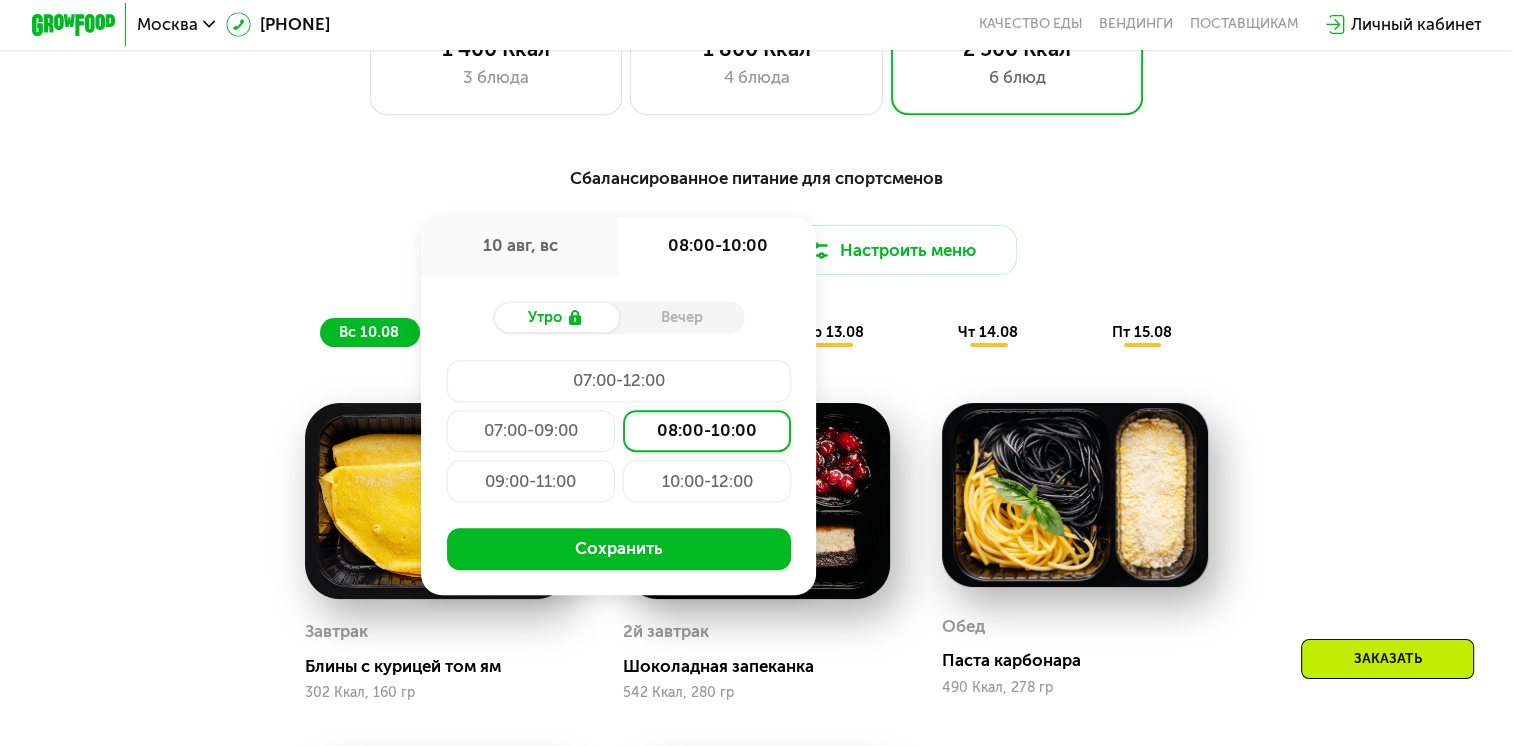 click on "Вечер" at bounding box center (682, 317) 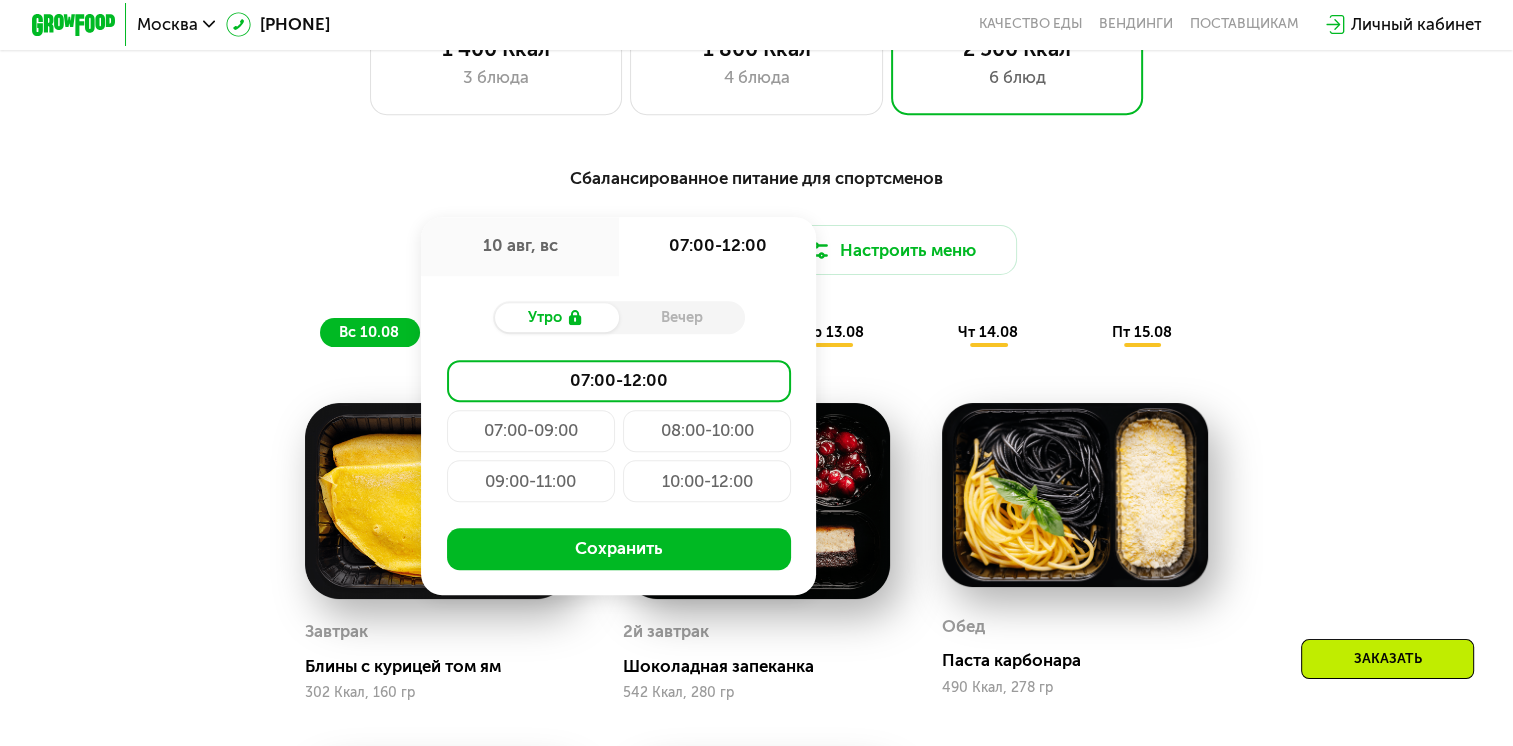 click on "08:00-10:00" 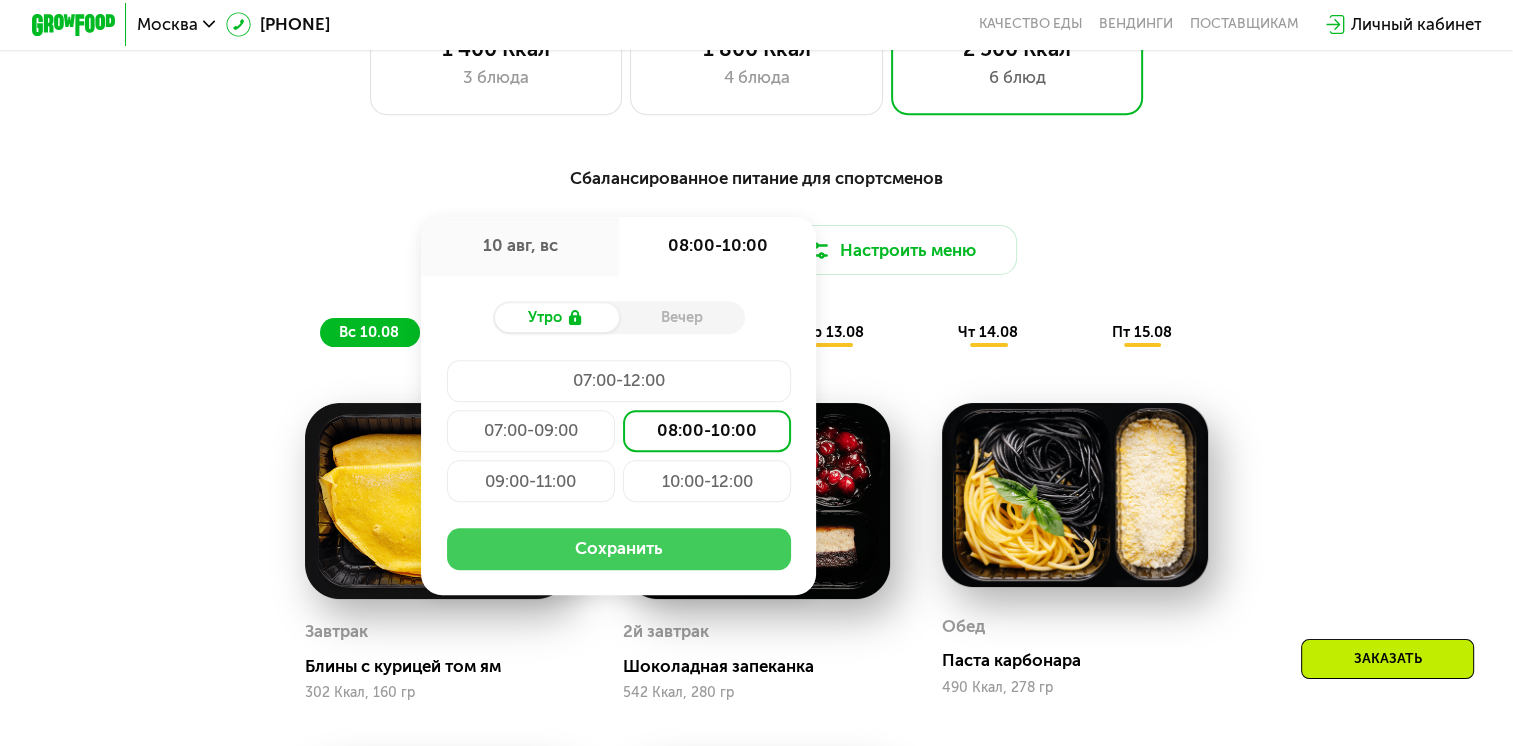 click on "Сохранить" at bounding box center (619, 549) 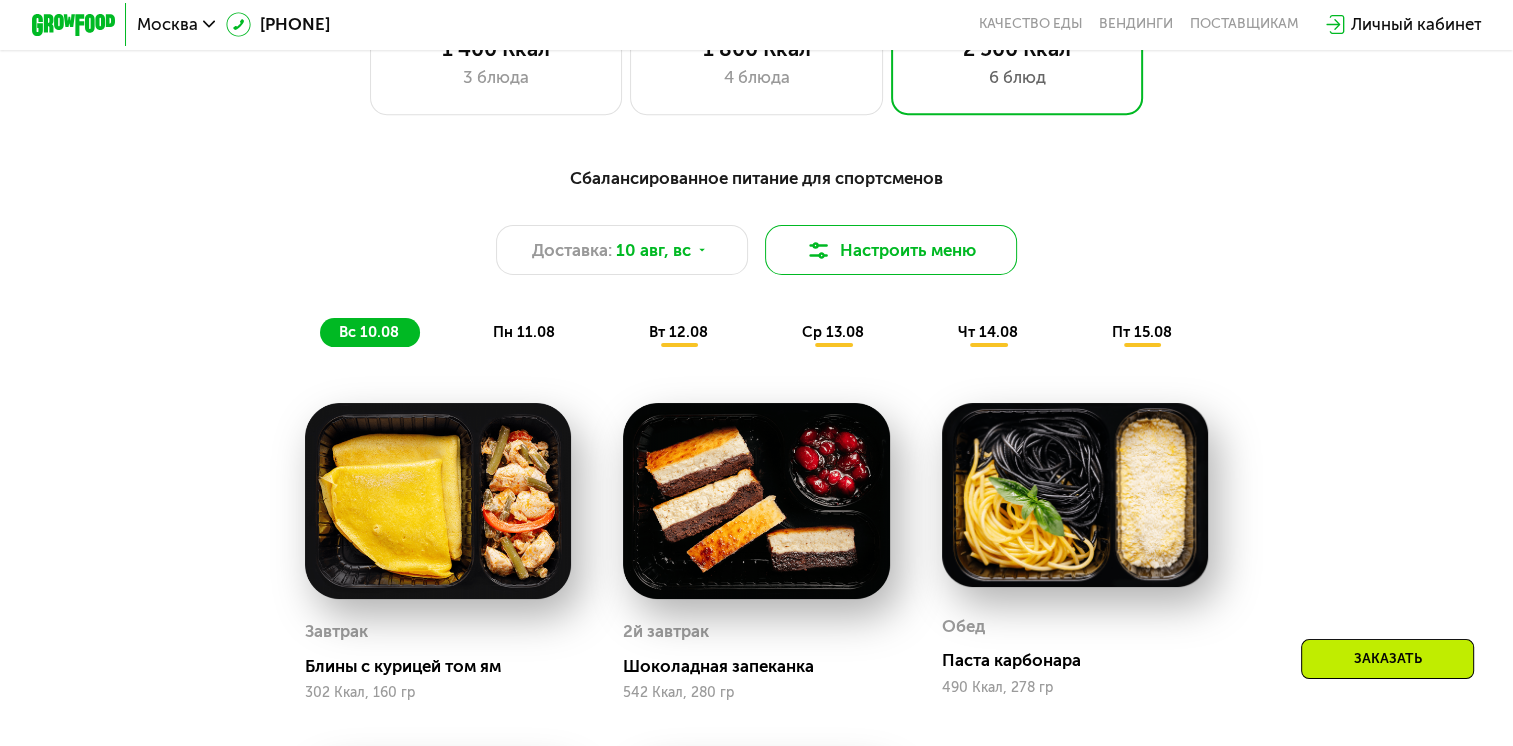 click on "Настроить меню" at bounding box center (891, 250) 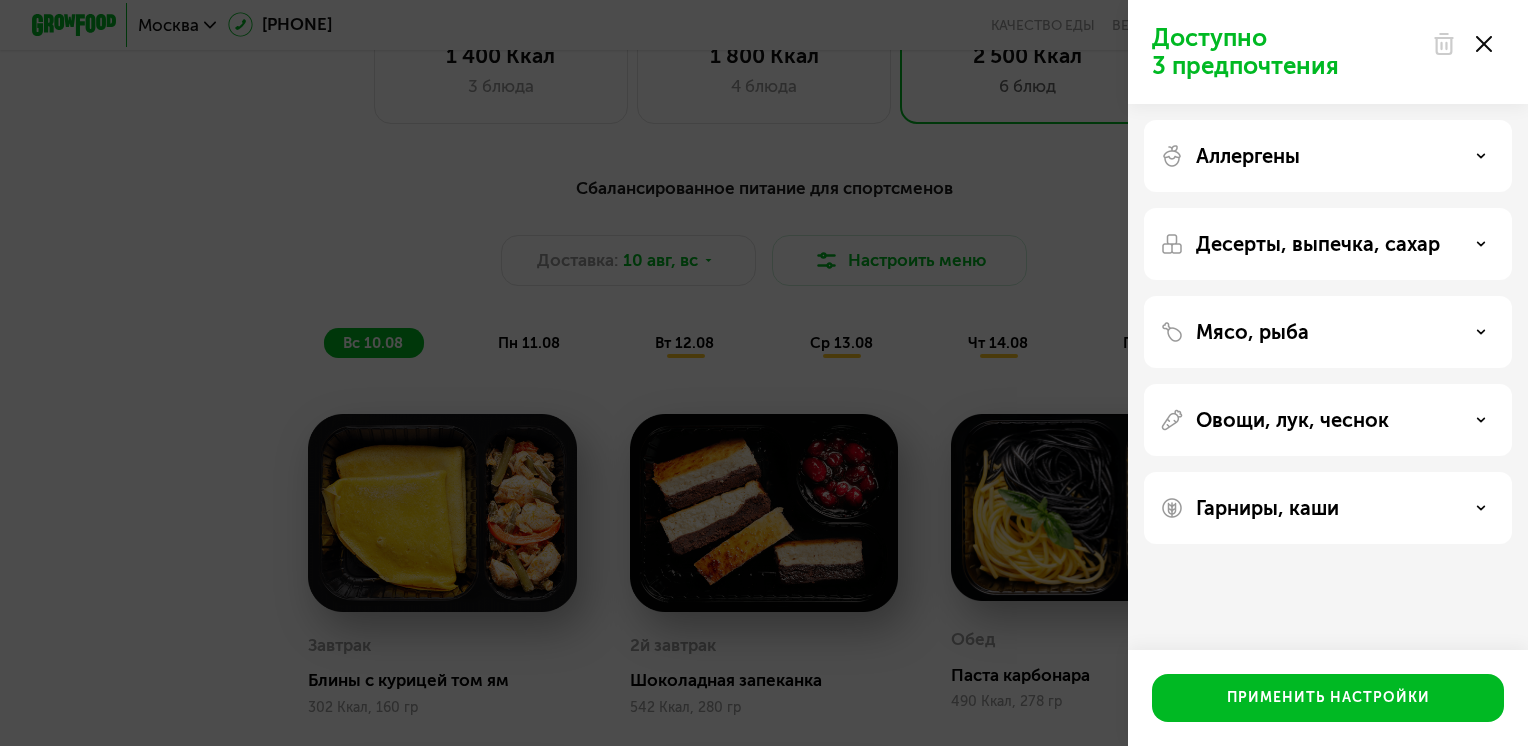 click on "Доступно 3 предпочтения Аллергены Десерты, выпечка, сахар Мясо, рыба Овощи, лук, чеснок Гарниры, каши  Применить настройки" 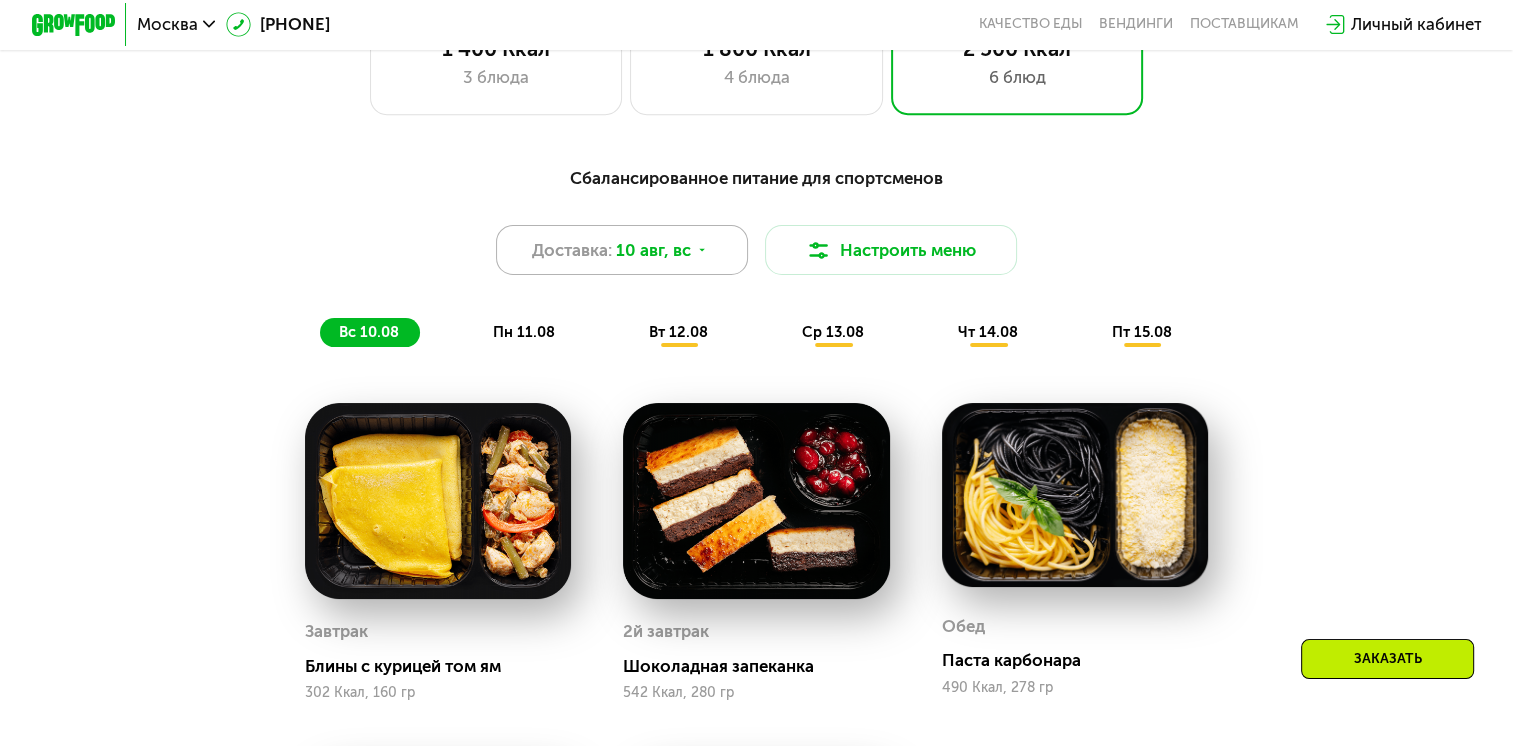 click on "10 авг, вс" at bounding box center [653, 250] 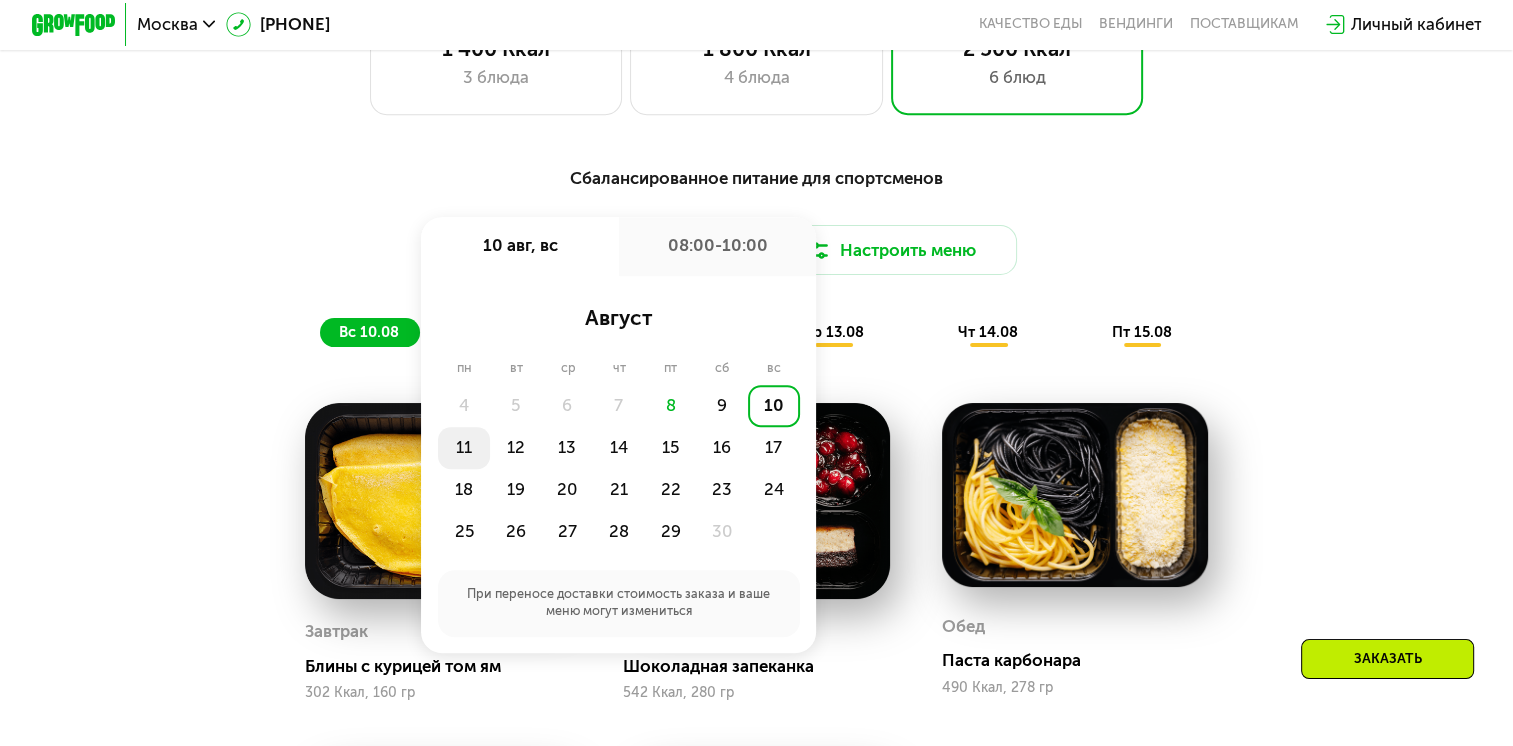 click on "11" 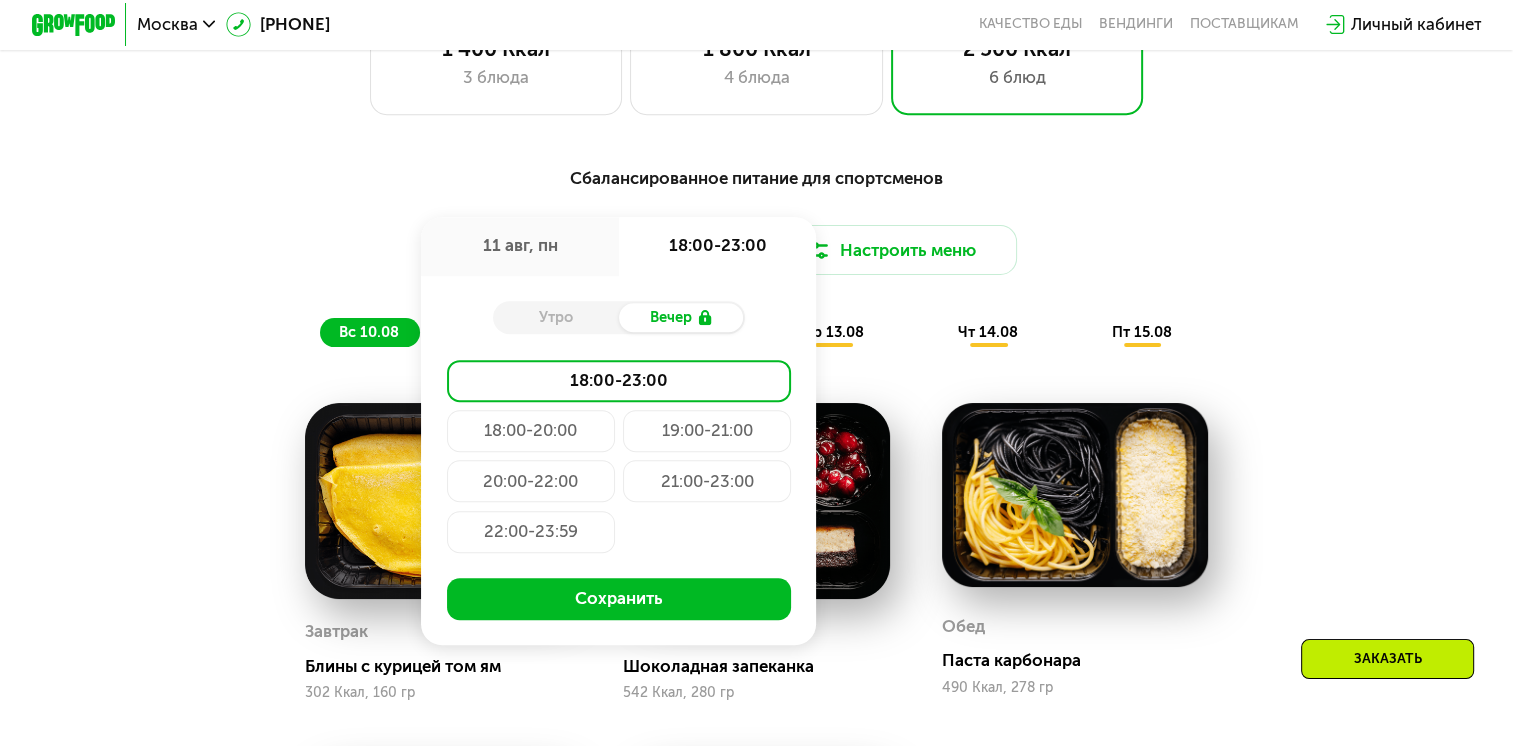 click on "Утро" at bounding box center (556, 317) 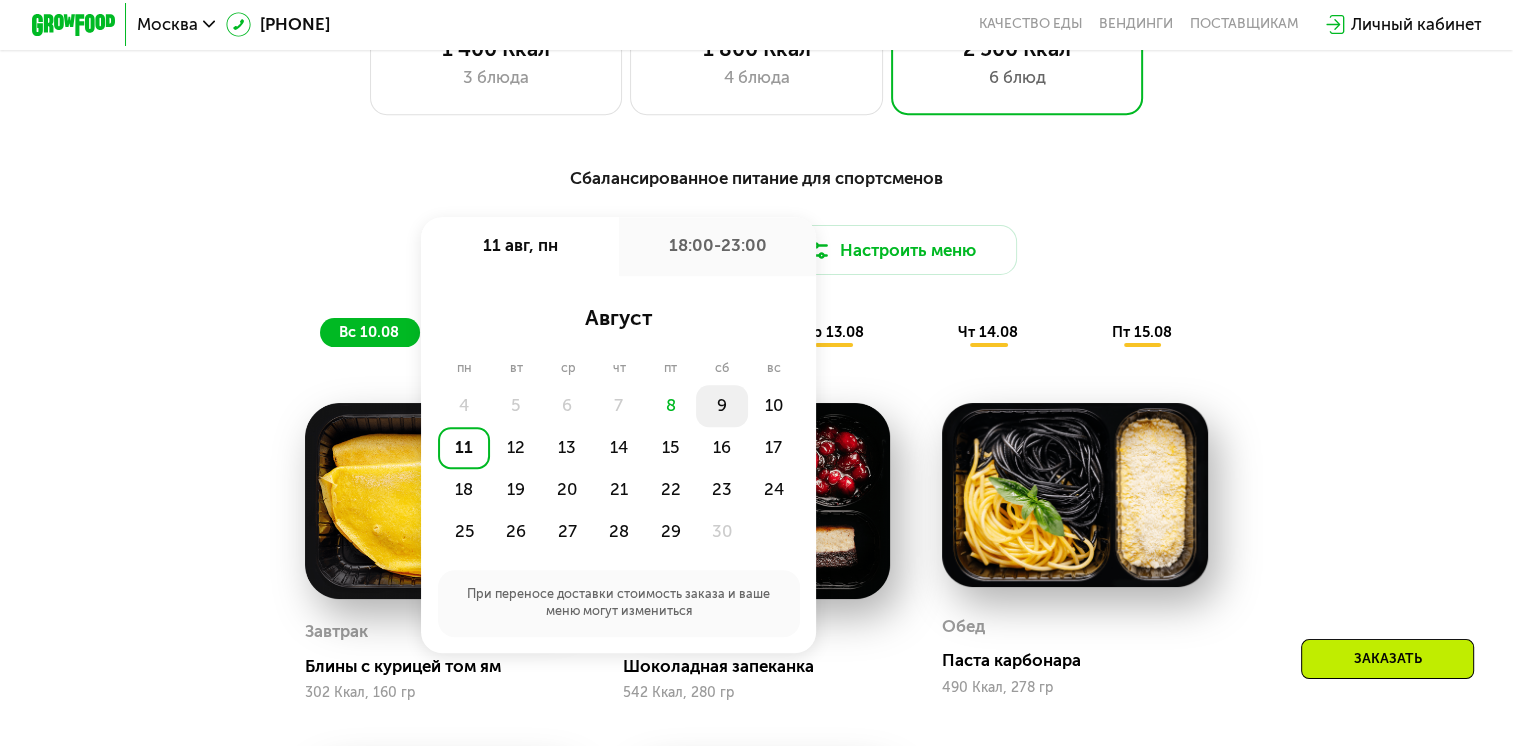 click on "9" 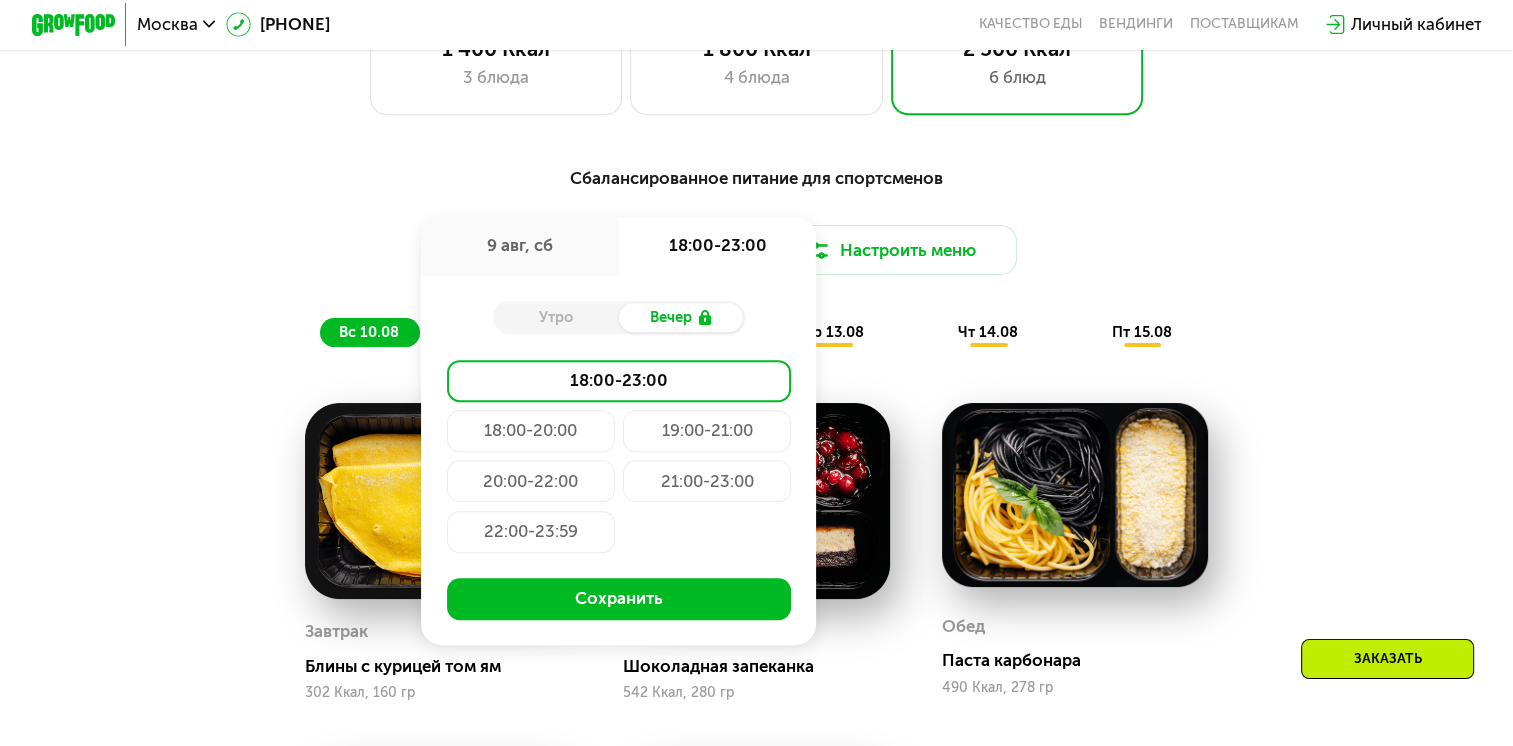 click on "9 авг, сб" at bounding box center (520, 246) 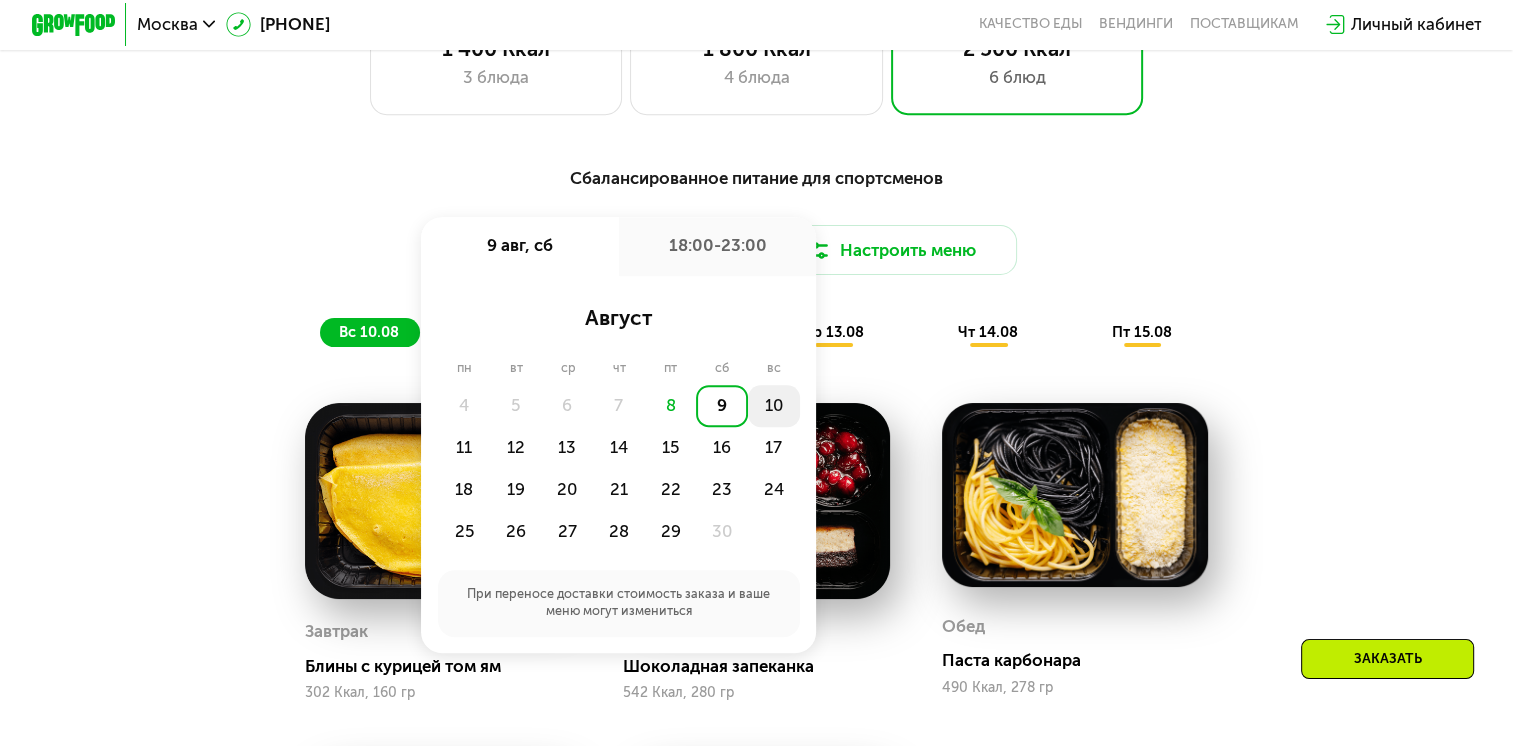 click on "10" 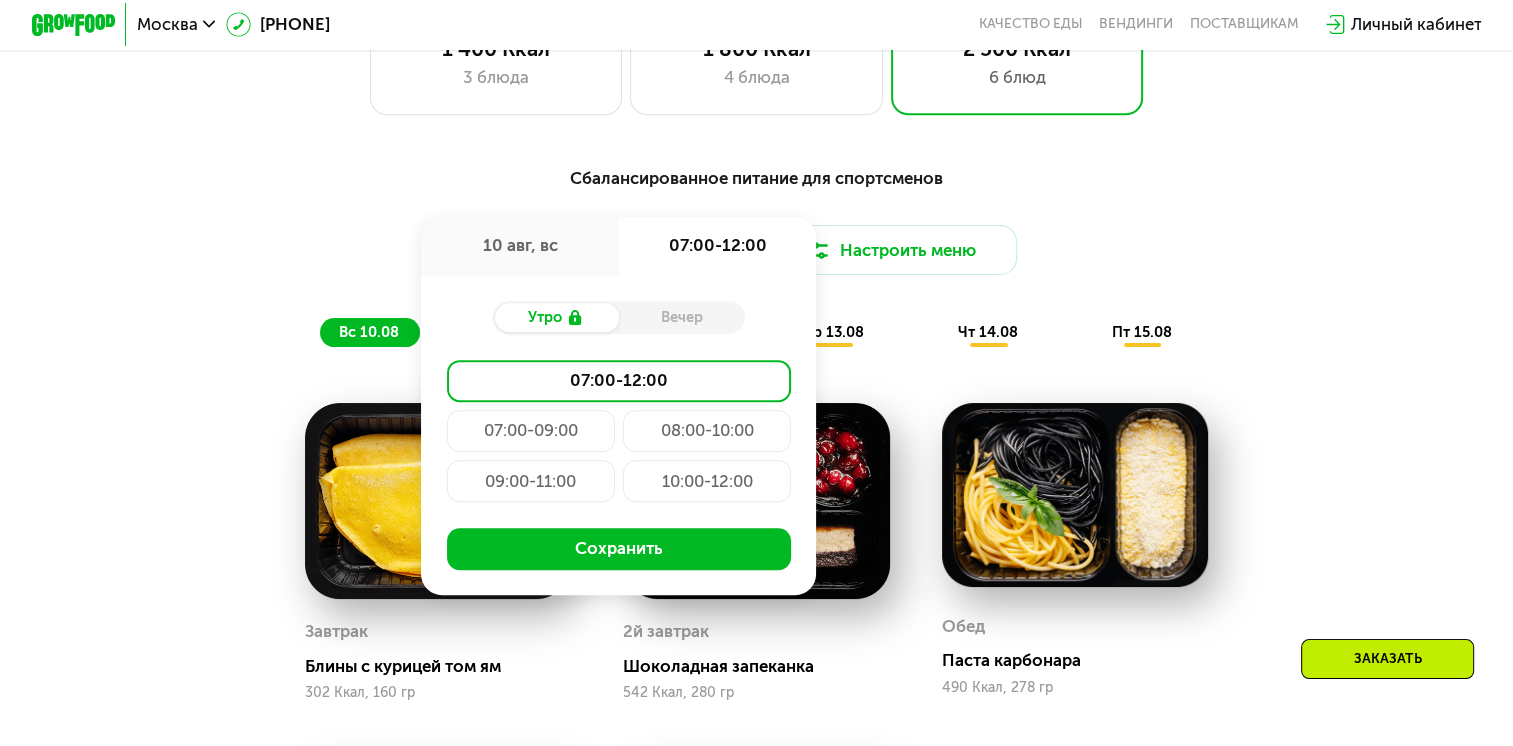 click on "10 авг, вс" at bounding box center [520, 246] 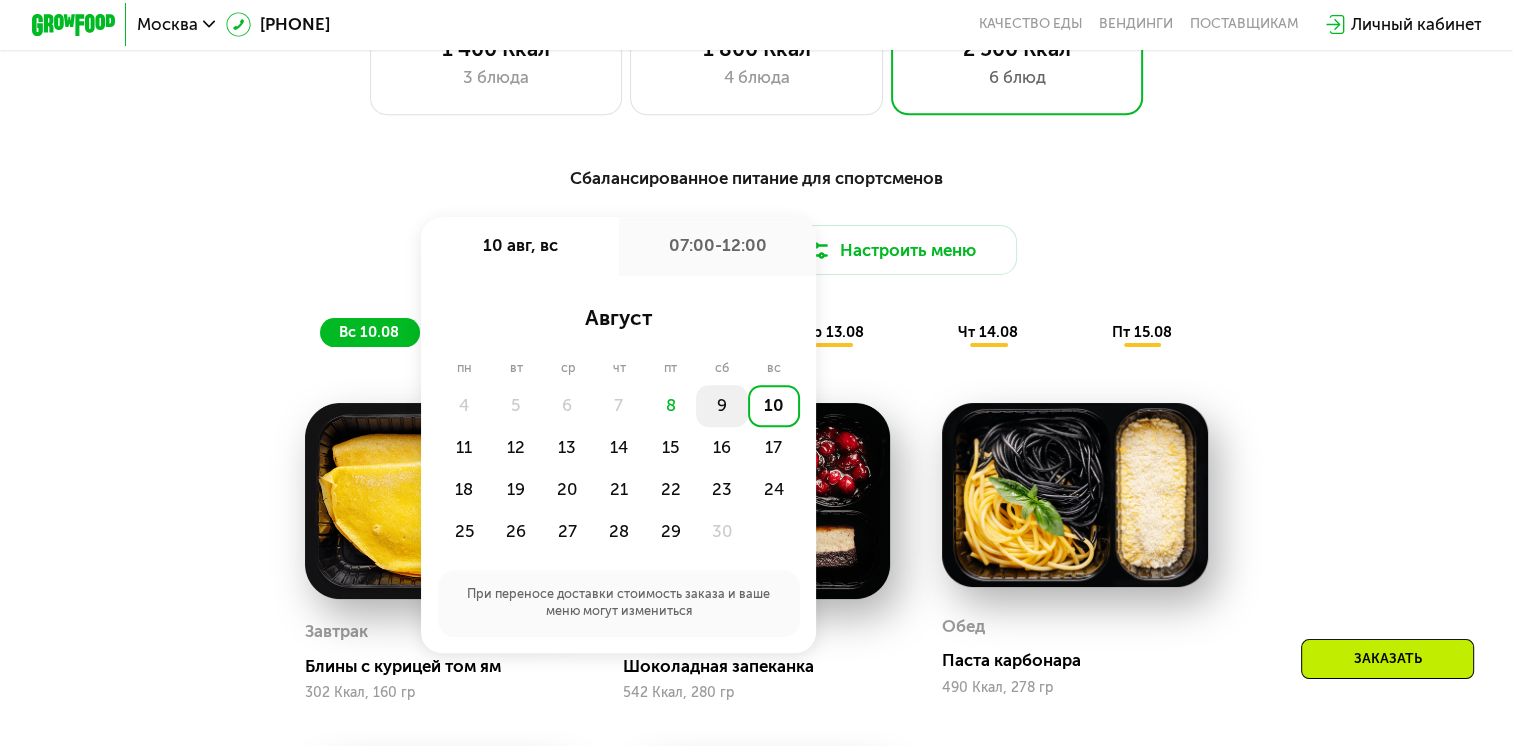click on "9" 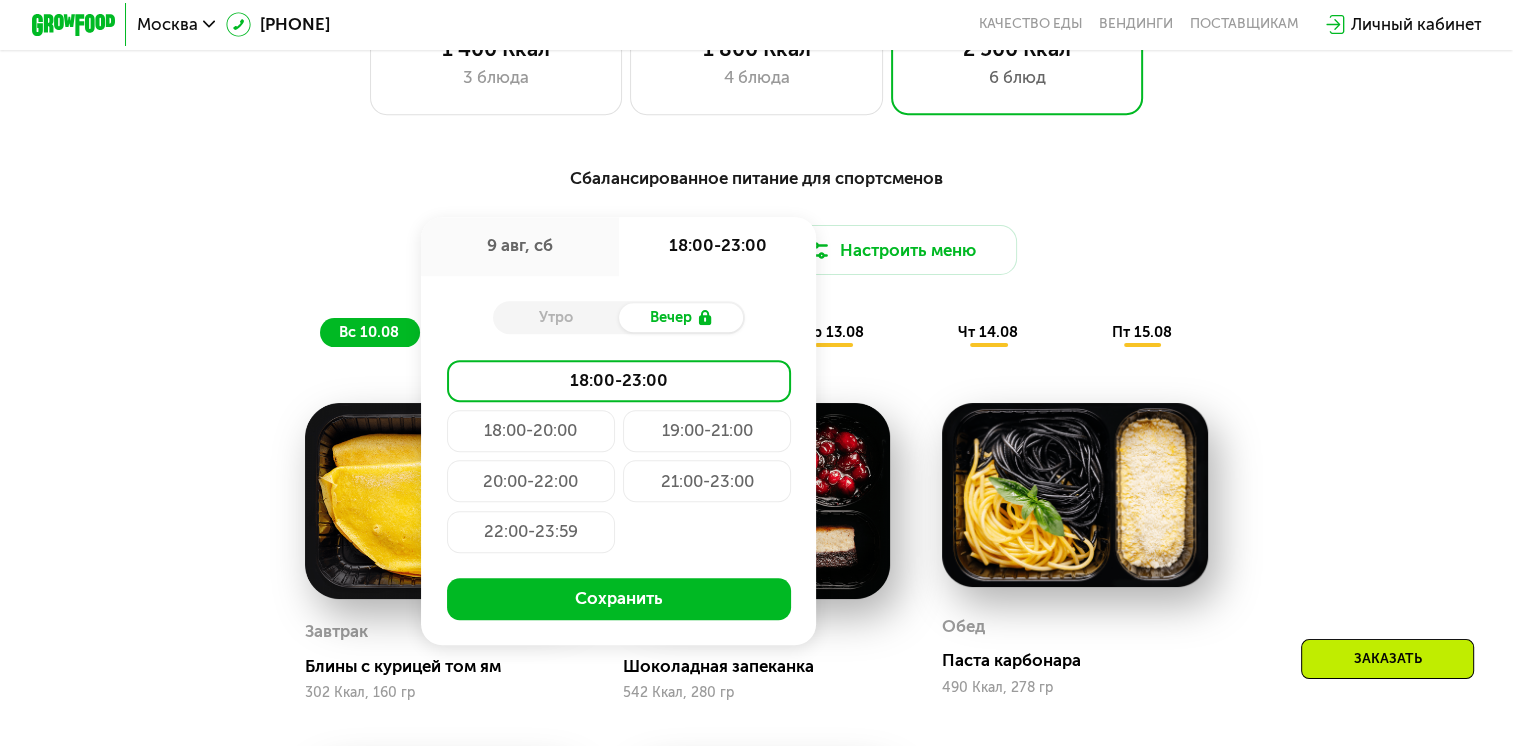 click on "9 авг, сб" at bounding box center [520, 246] 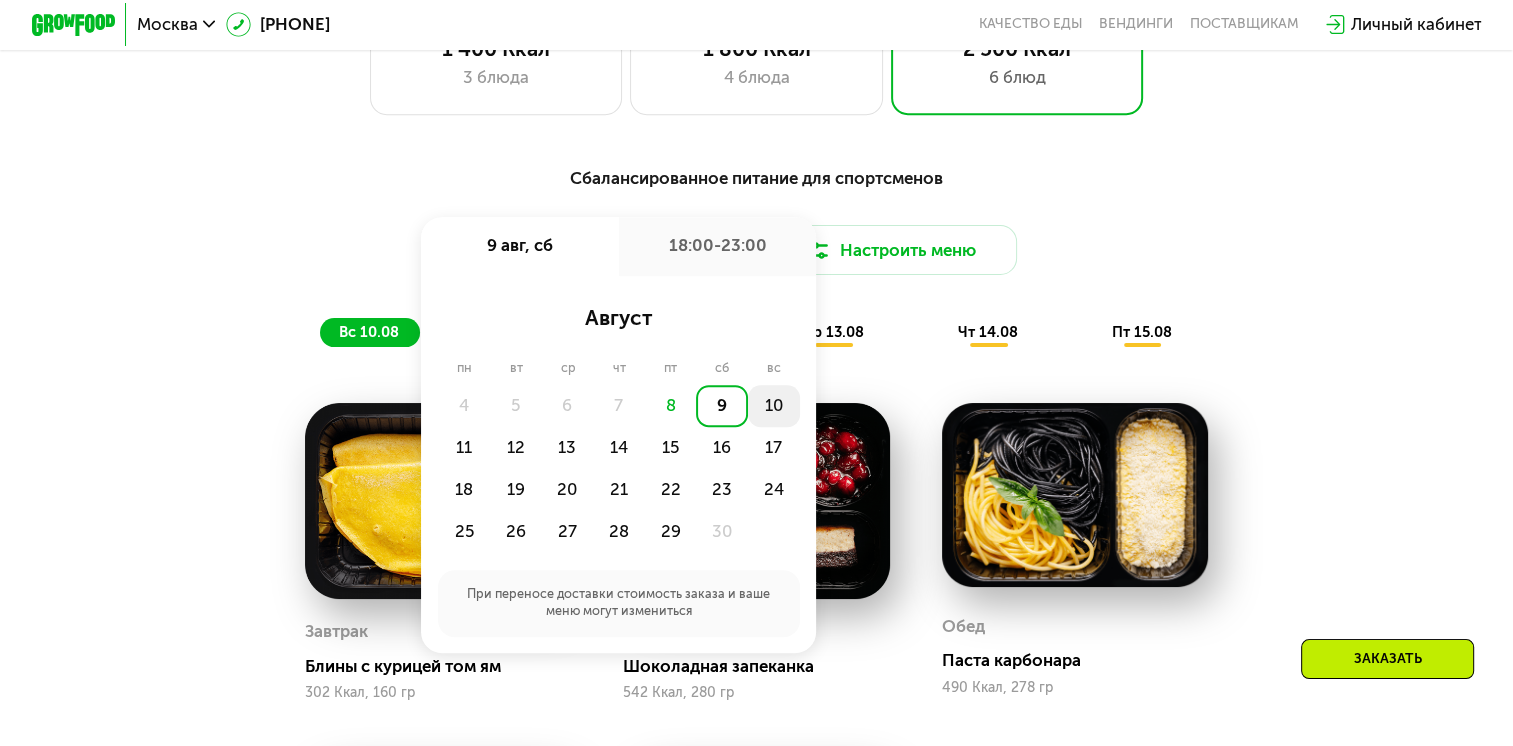 click on "10" 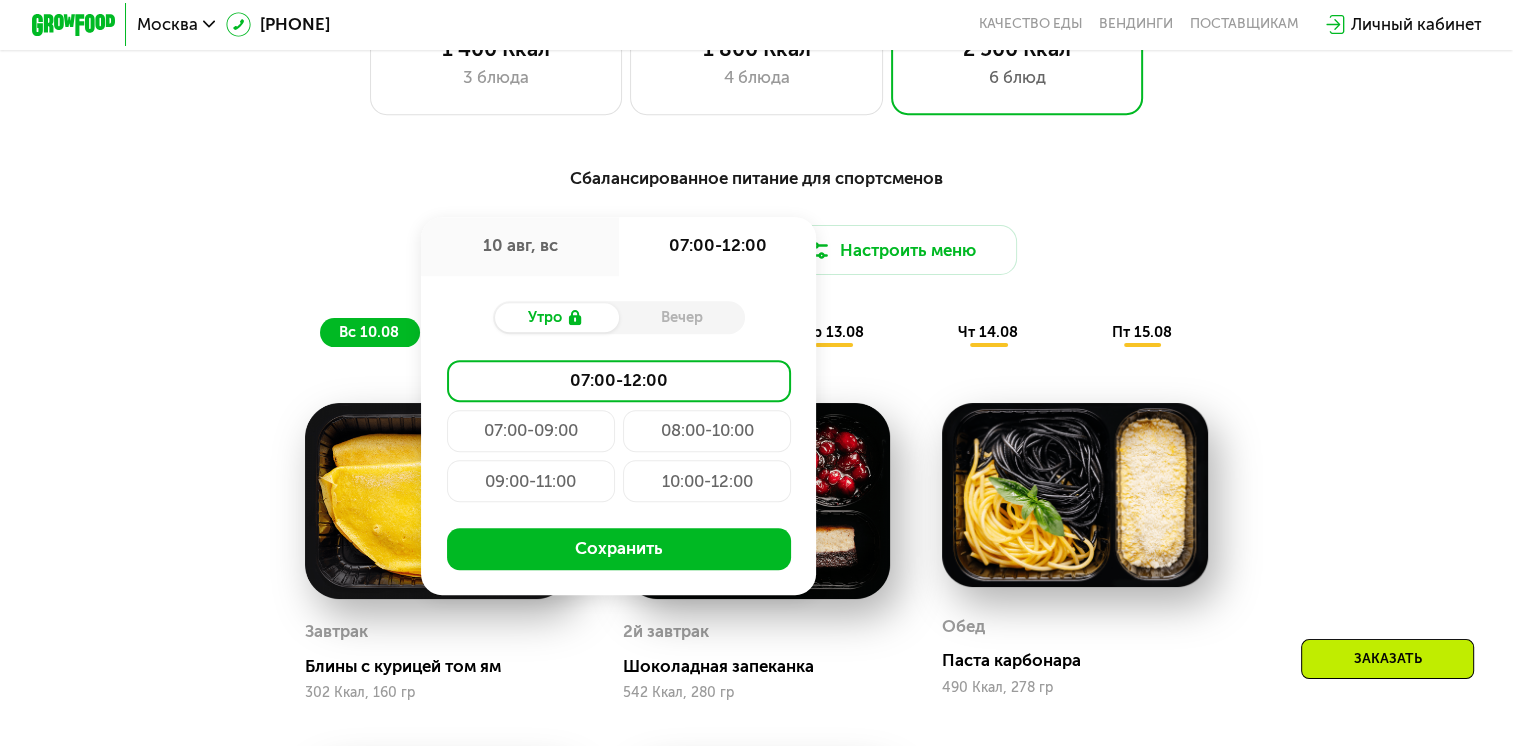 click on "10 авг, вс" at bounding box center (520, 246) 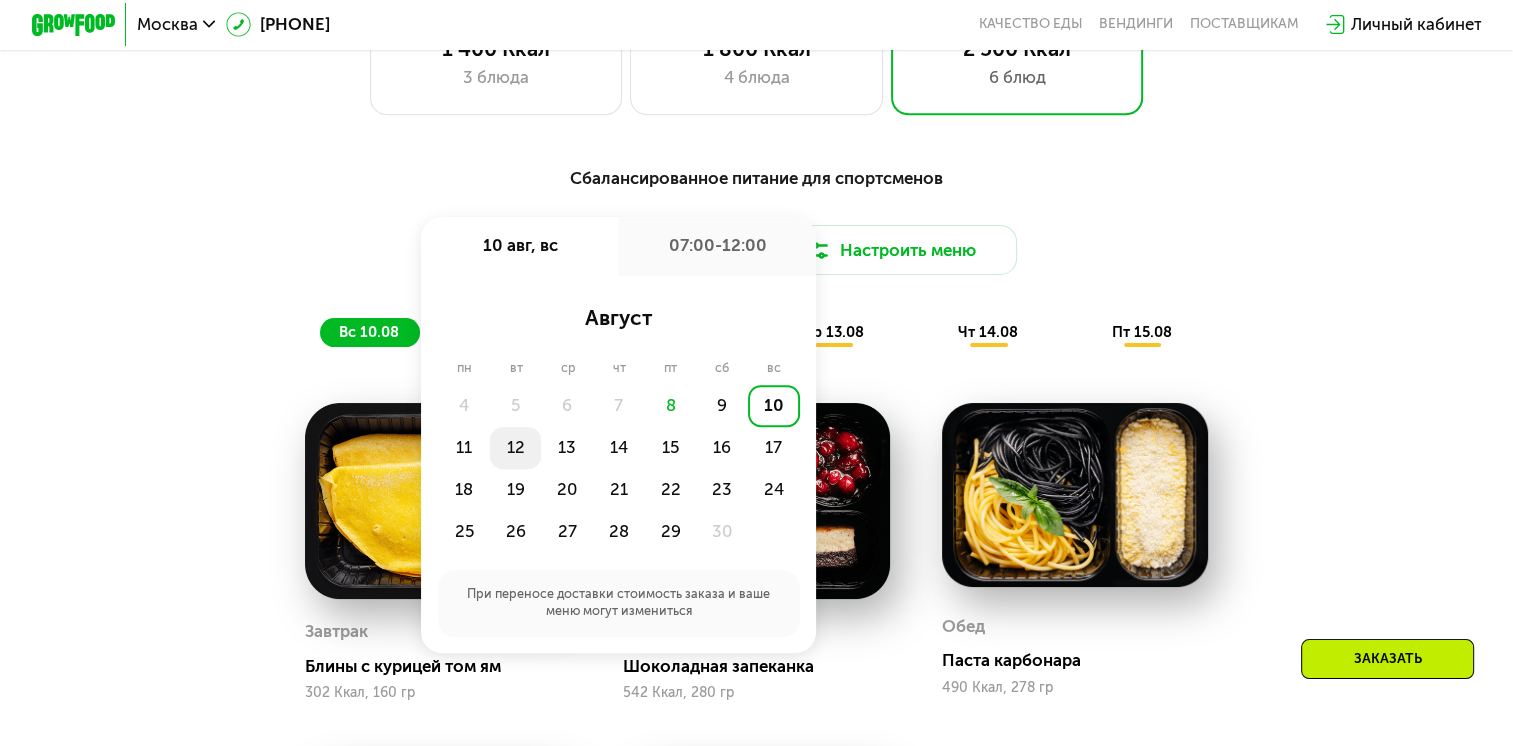 click on "12" 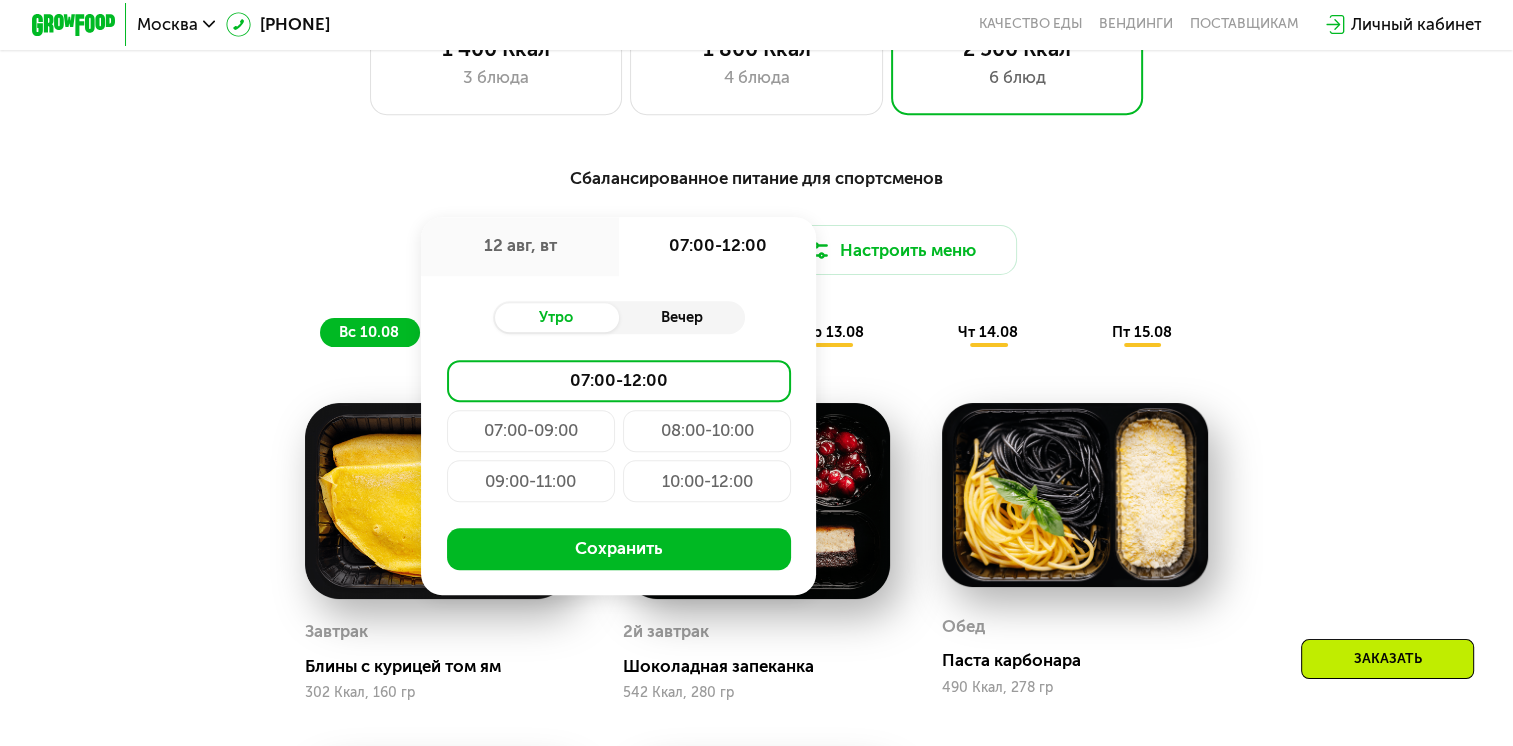 click on "Вечер" at bounding box center [682, 317] 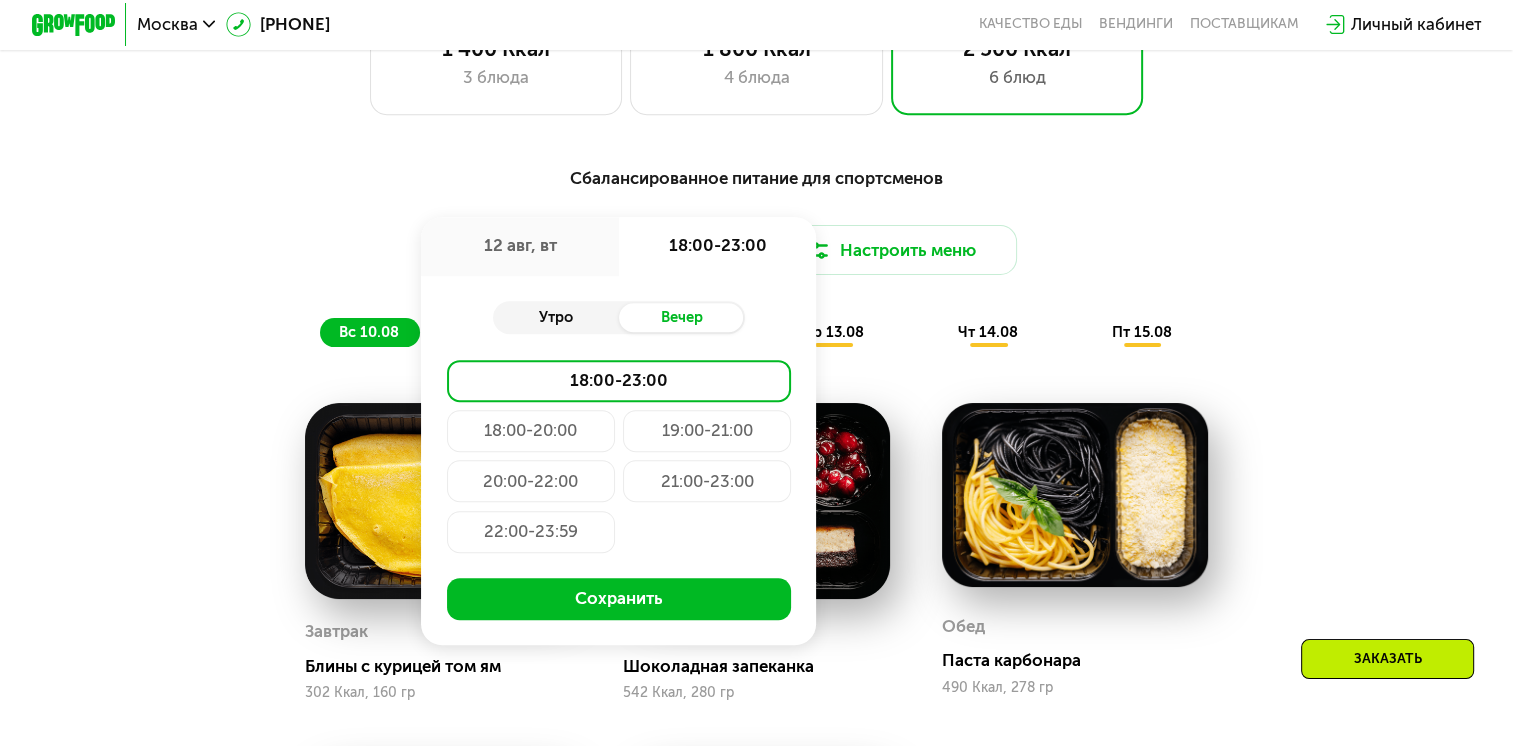 click on "Утро" at bounding box center (556, 317) 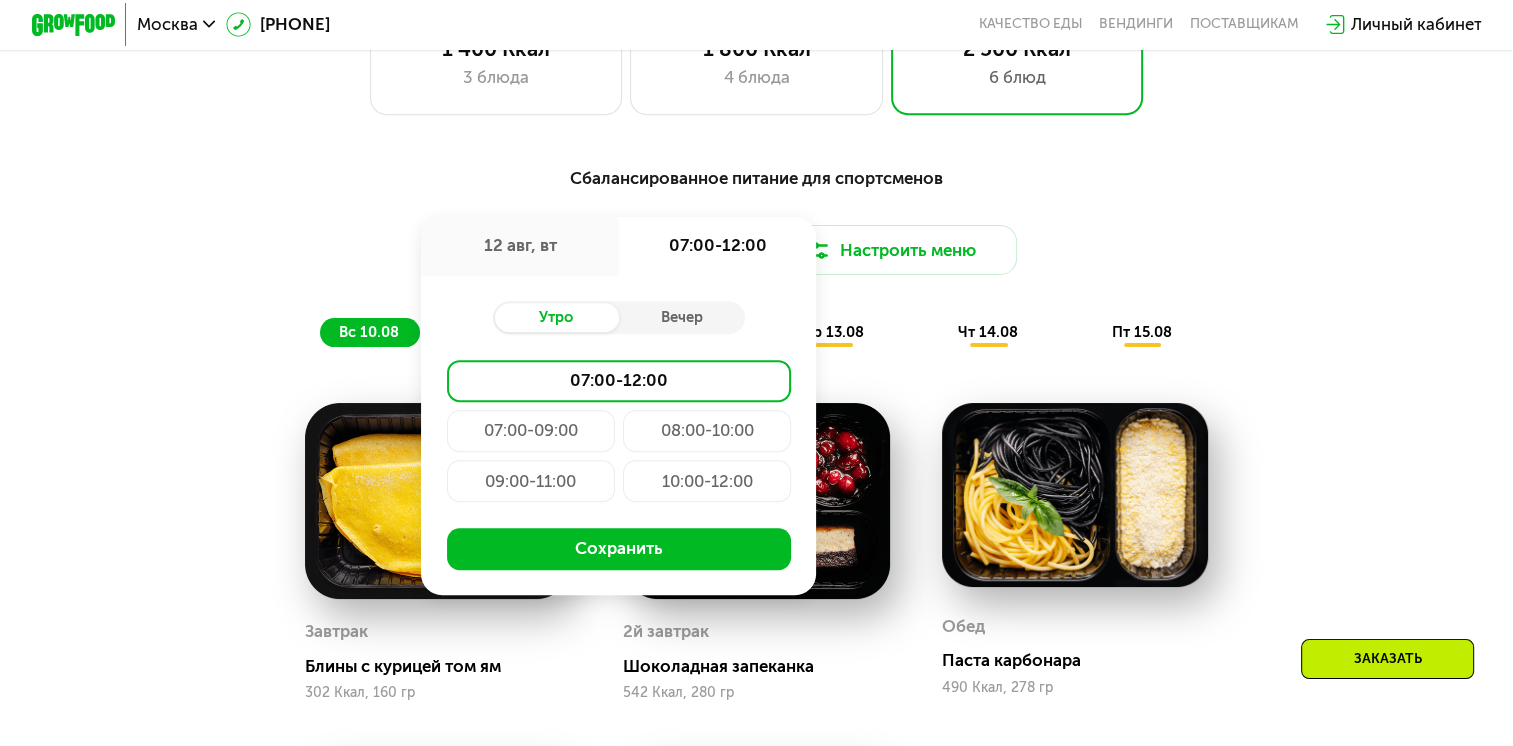click on "12 авг, вт" at bounding box center (520, 246) 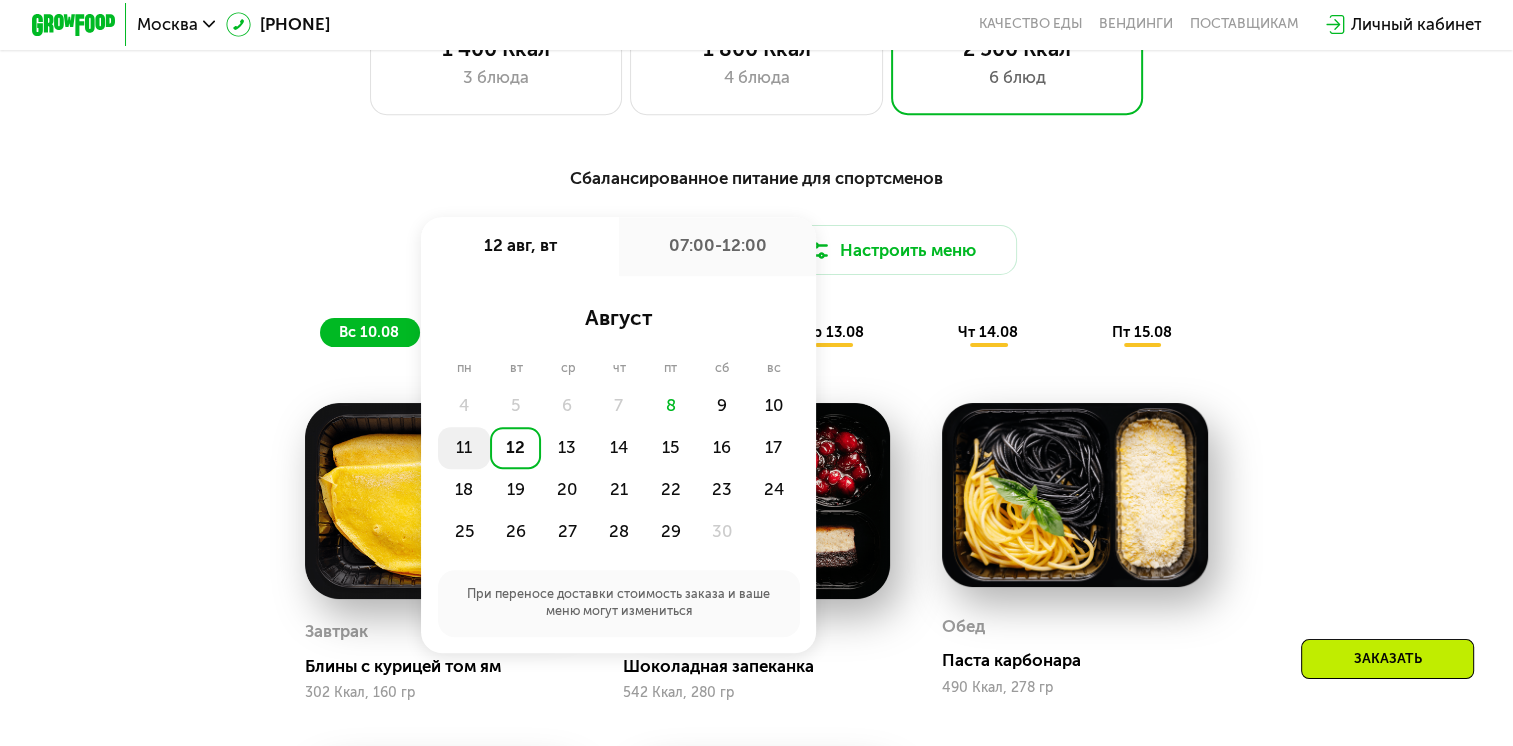 click on "11" 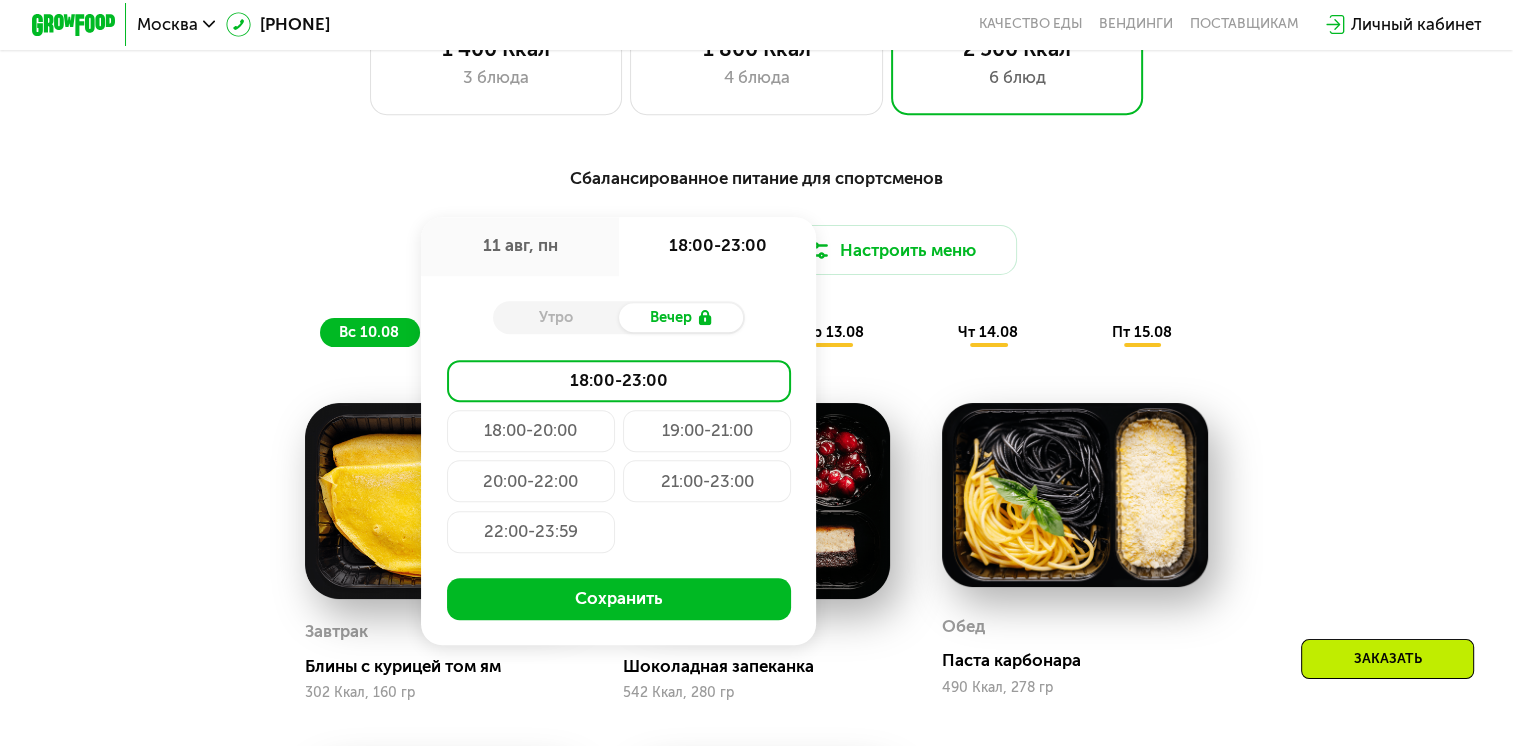 click on "Утро" at bounding box center [556, 317] 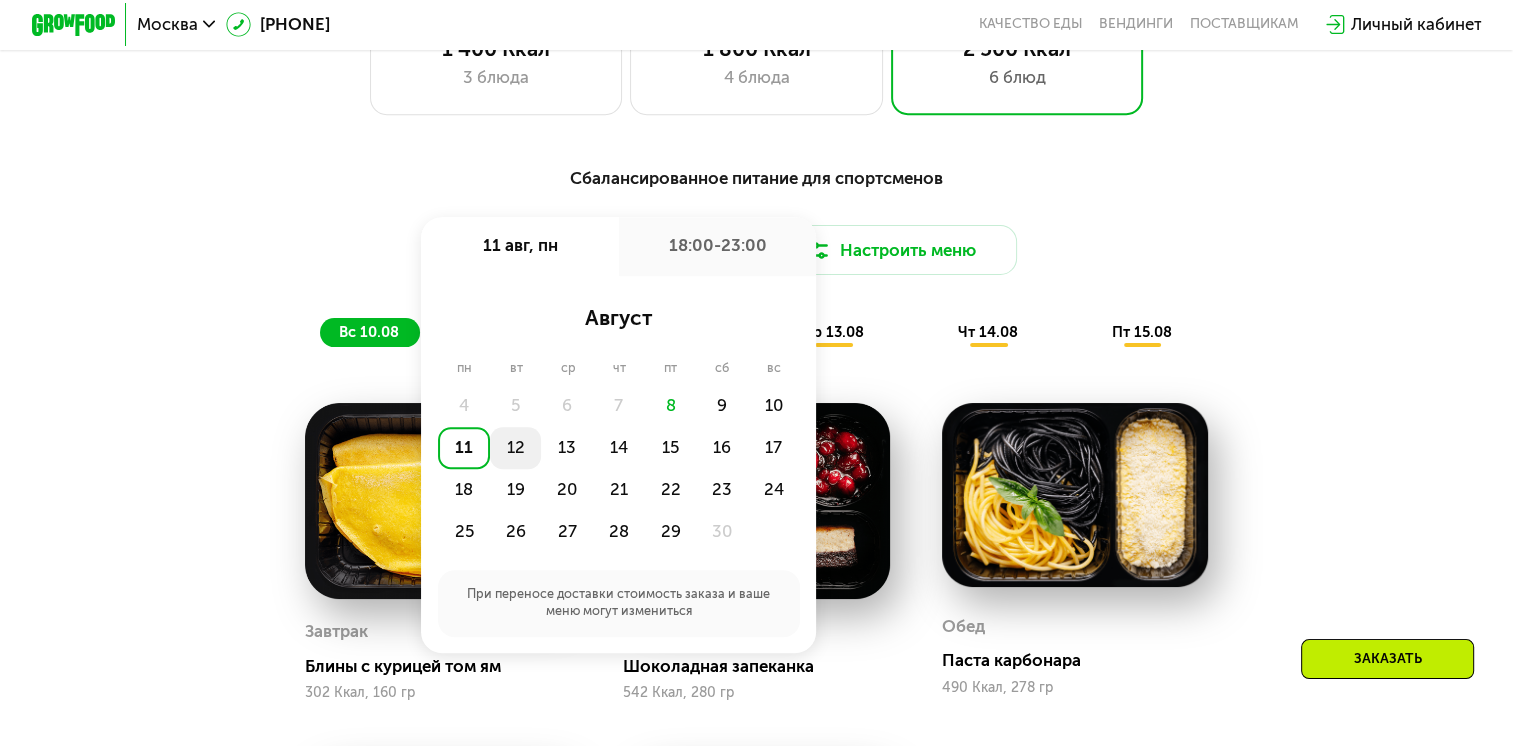 click on "12" 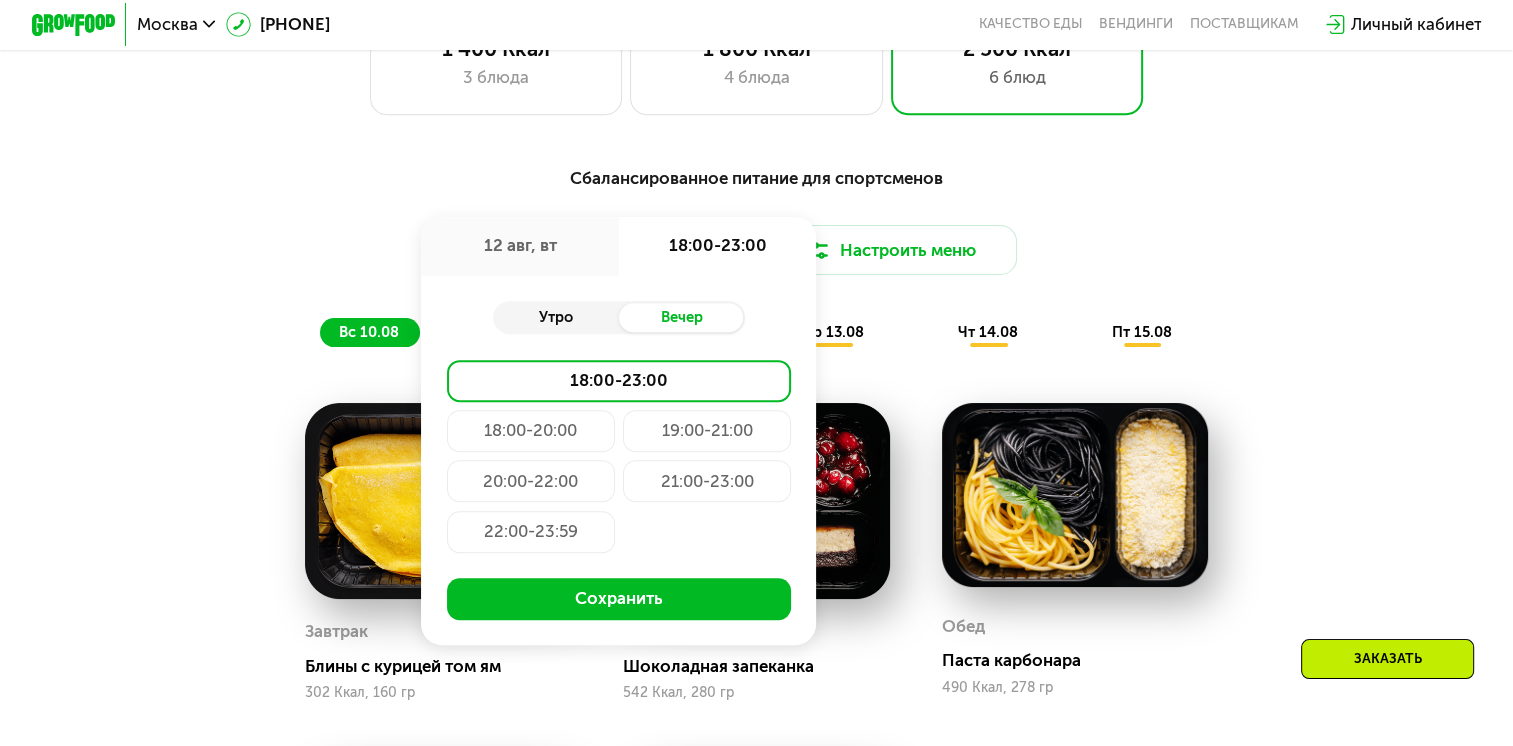 click on "Утро" at bounding box center (556, 317) 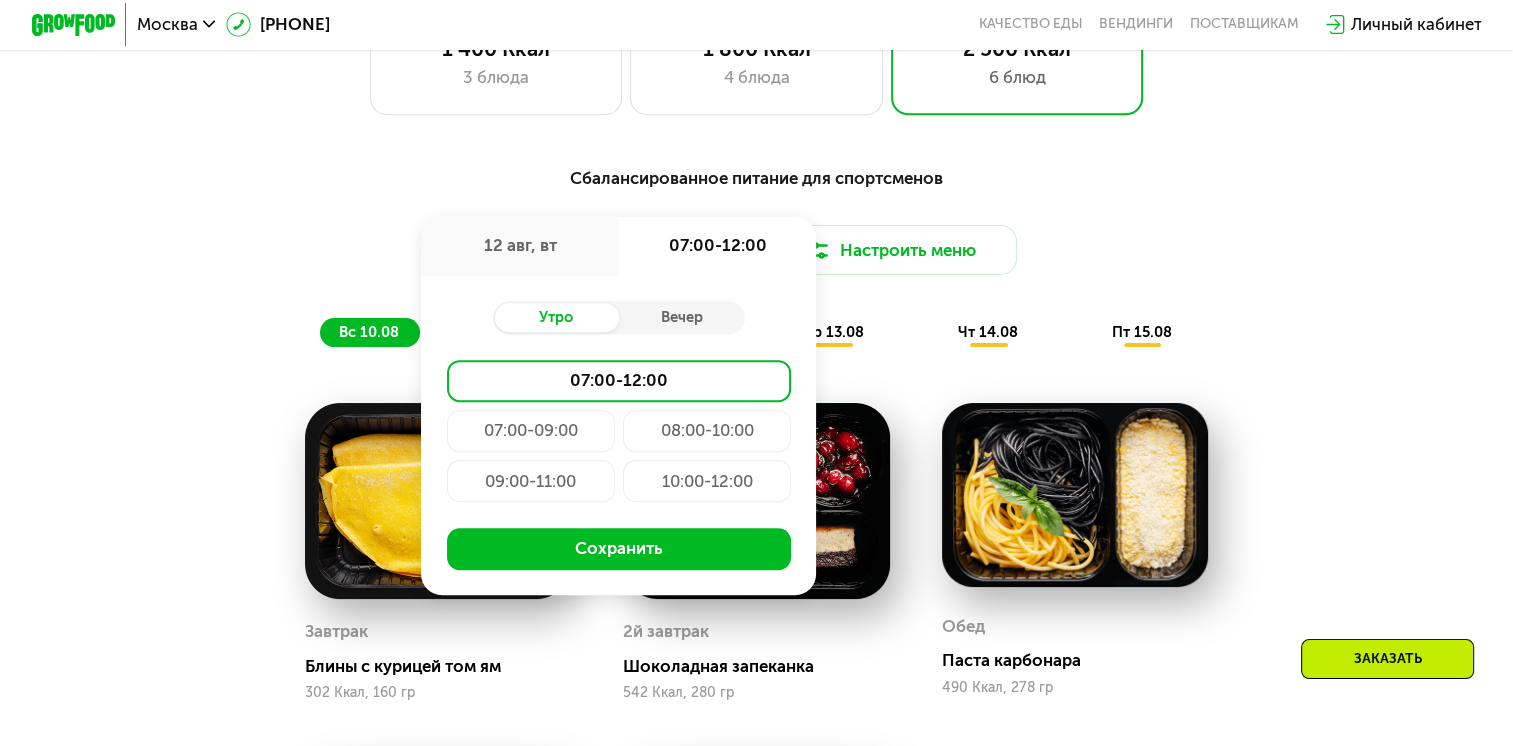 click on "07:00-09:00" 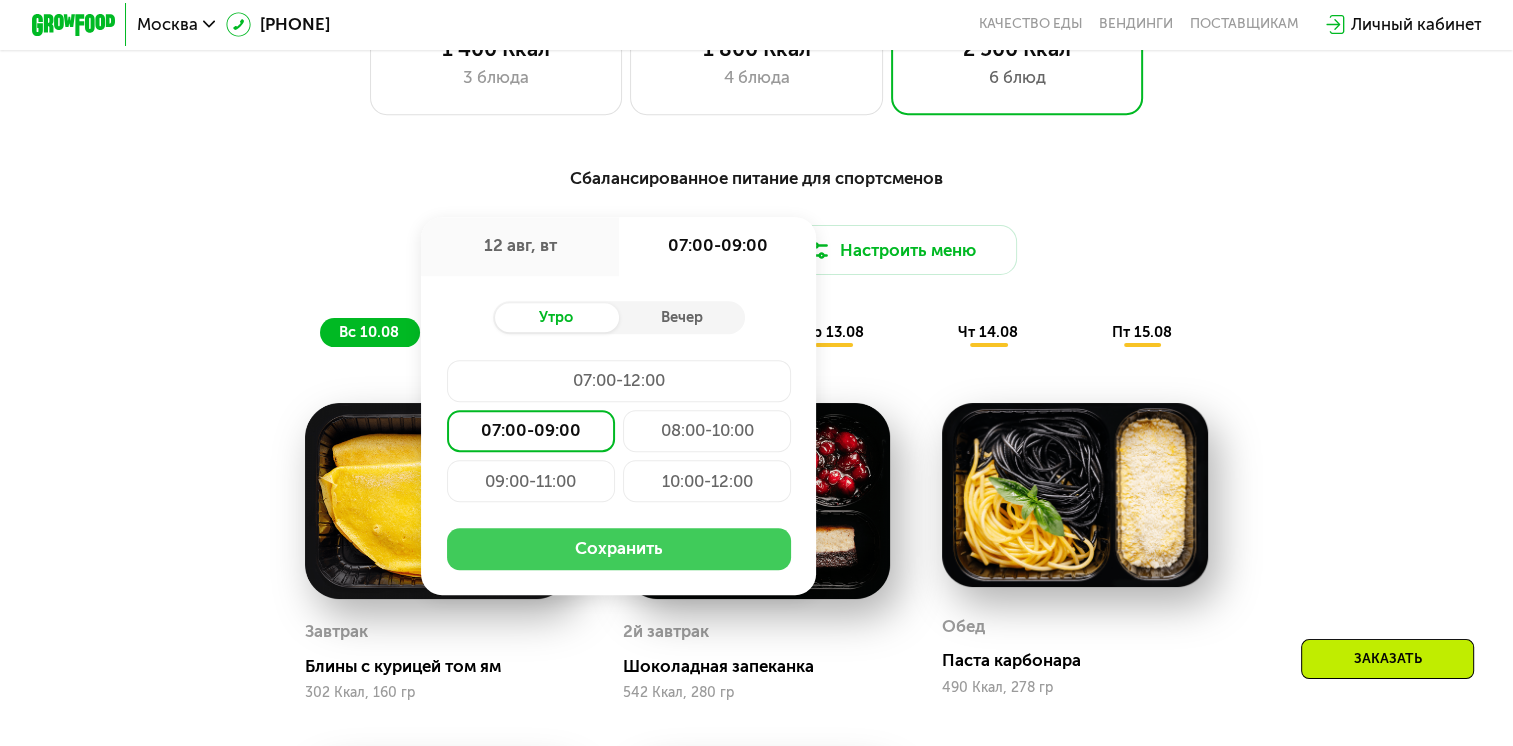 click on "Сохранить" at bounding box center (619, 549) 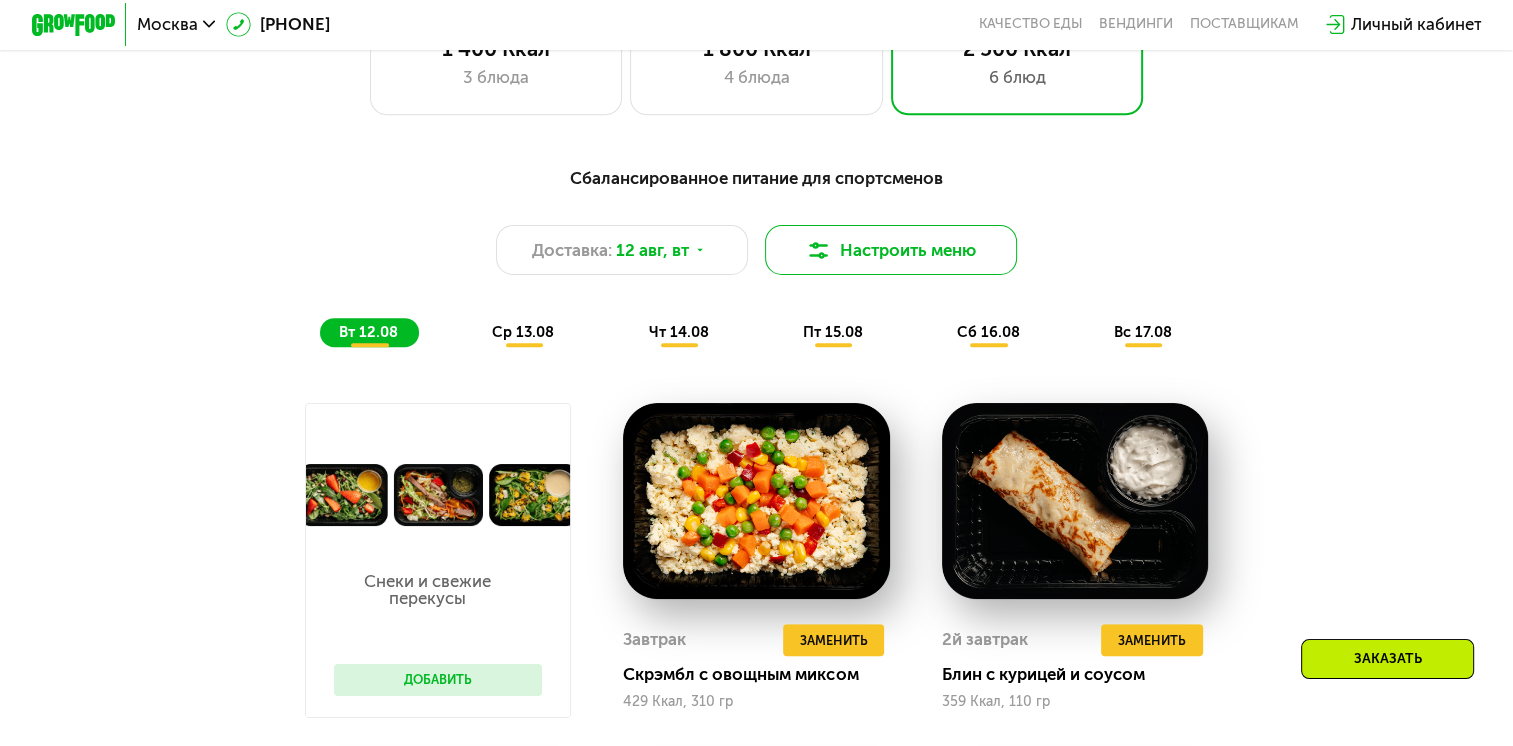 click on "Настроить меню" at bounding box center [891, 250] 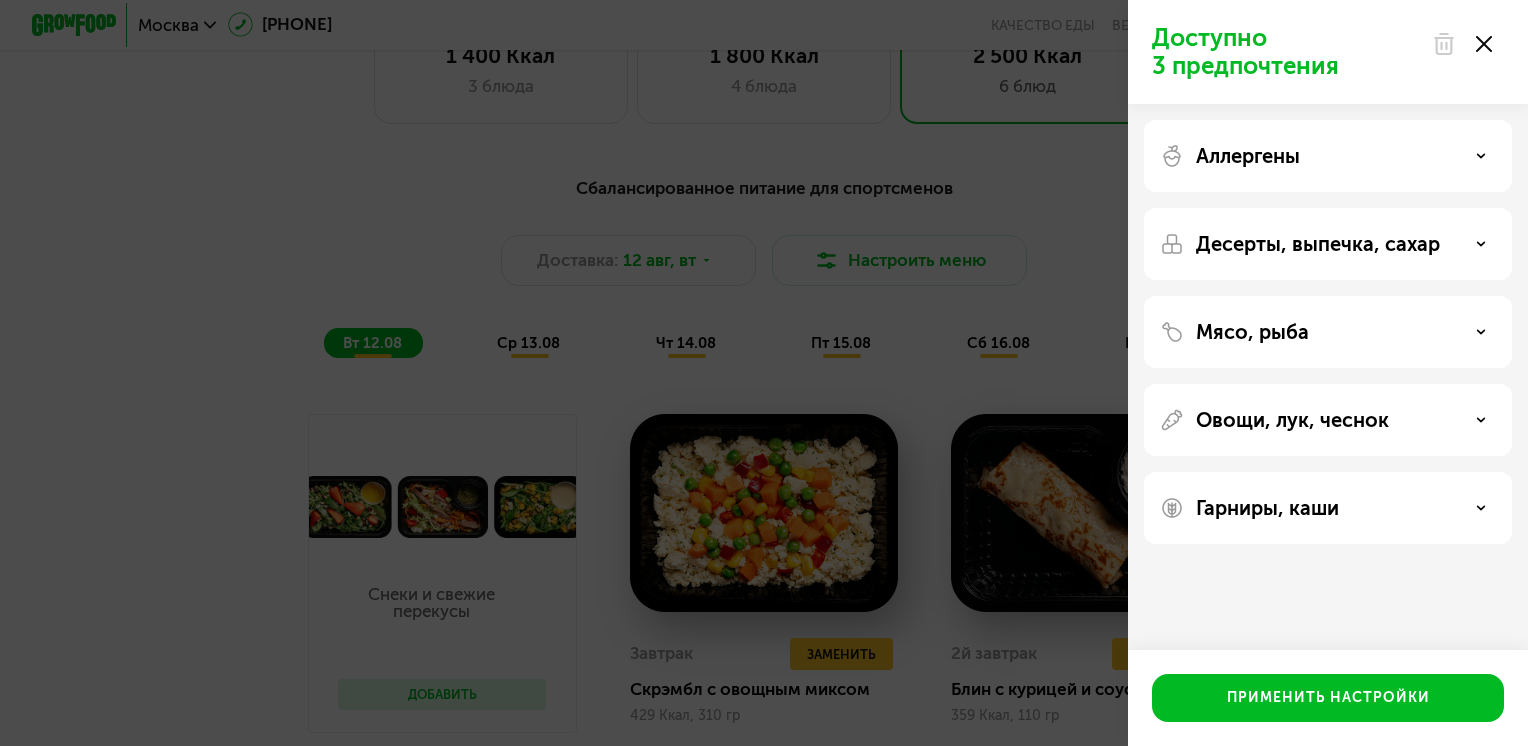 click on "Мясо, рыба" at bounding box center (1328, 332) 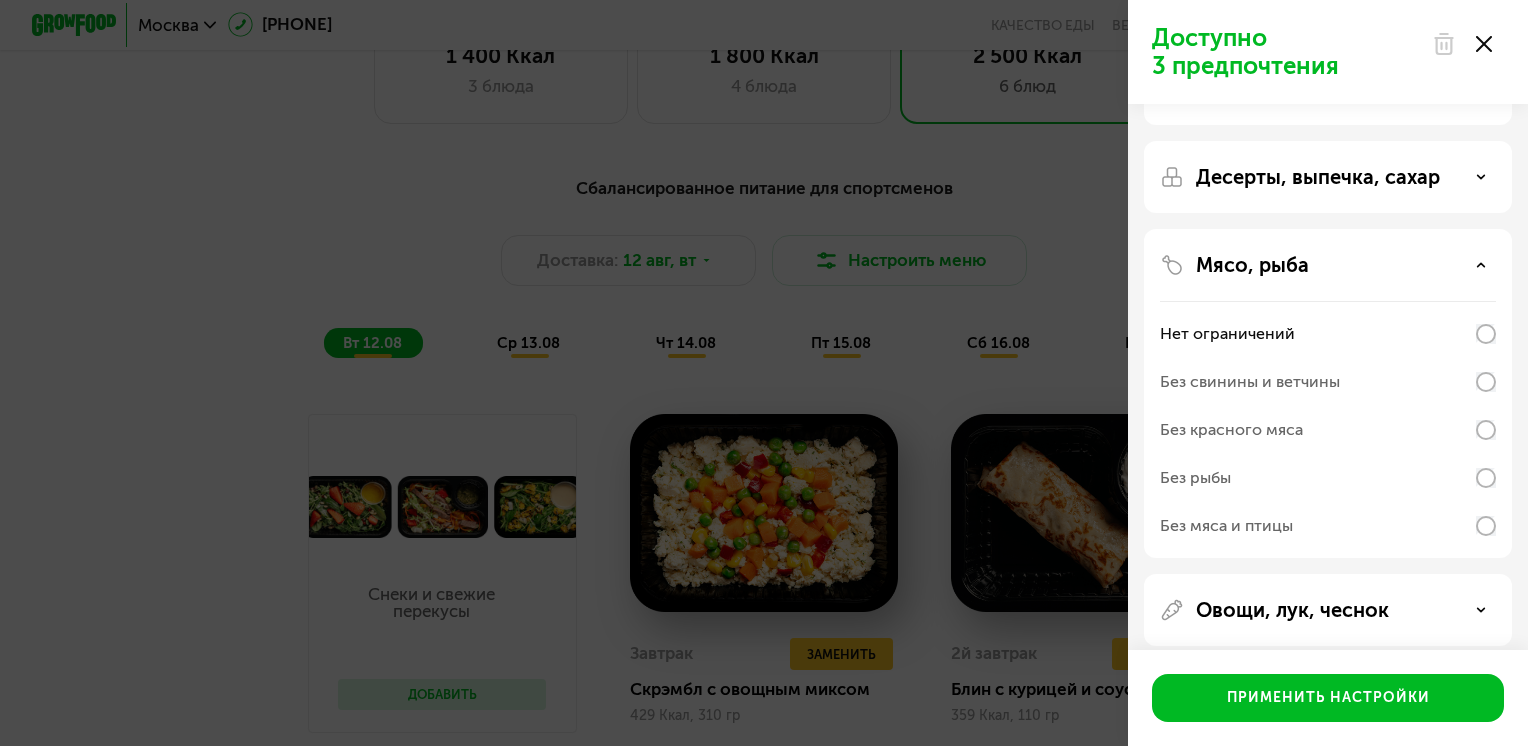 scroll, scrollTop: 100, scrollLeft: 0, axis: vertical 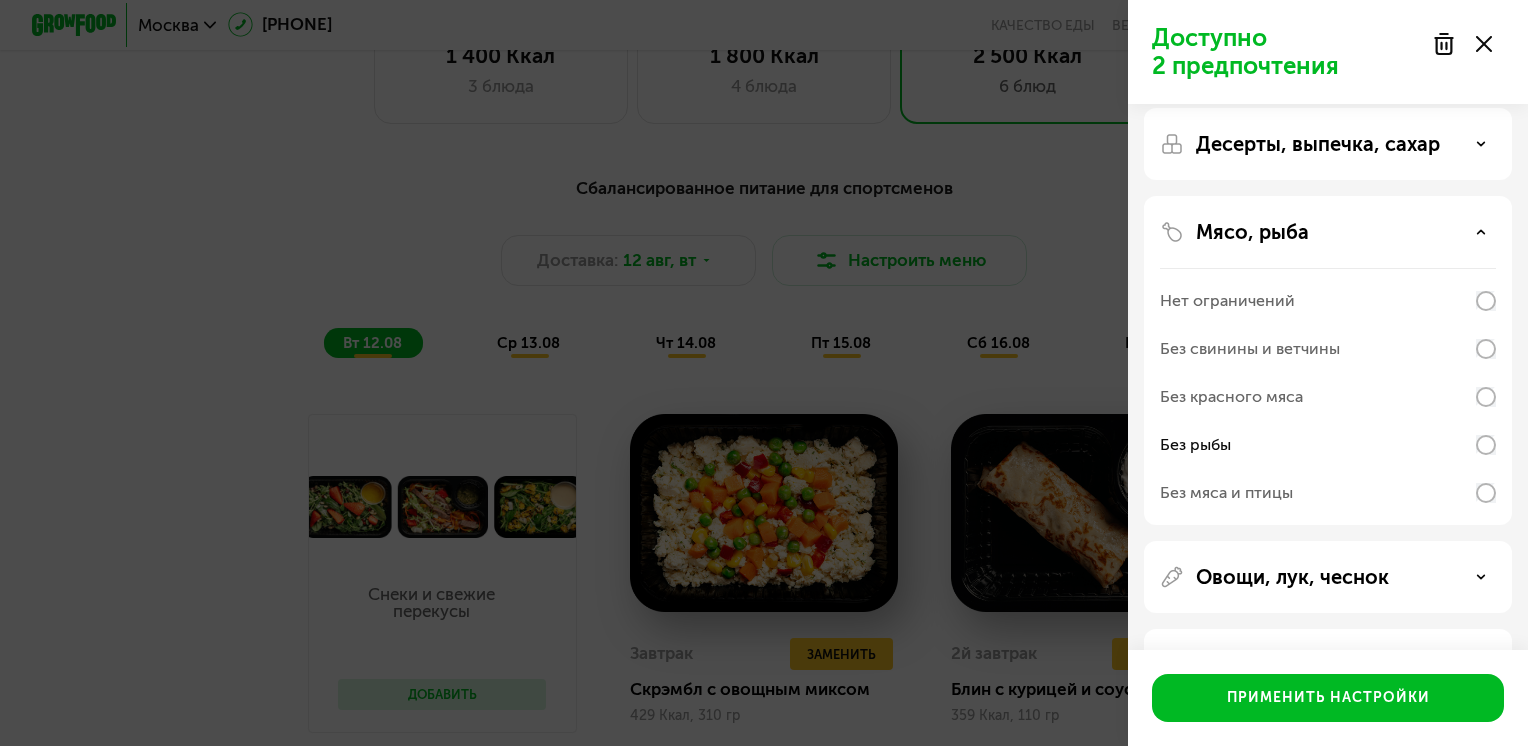 click on "Овощи, лук, чеснок" 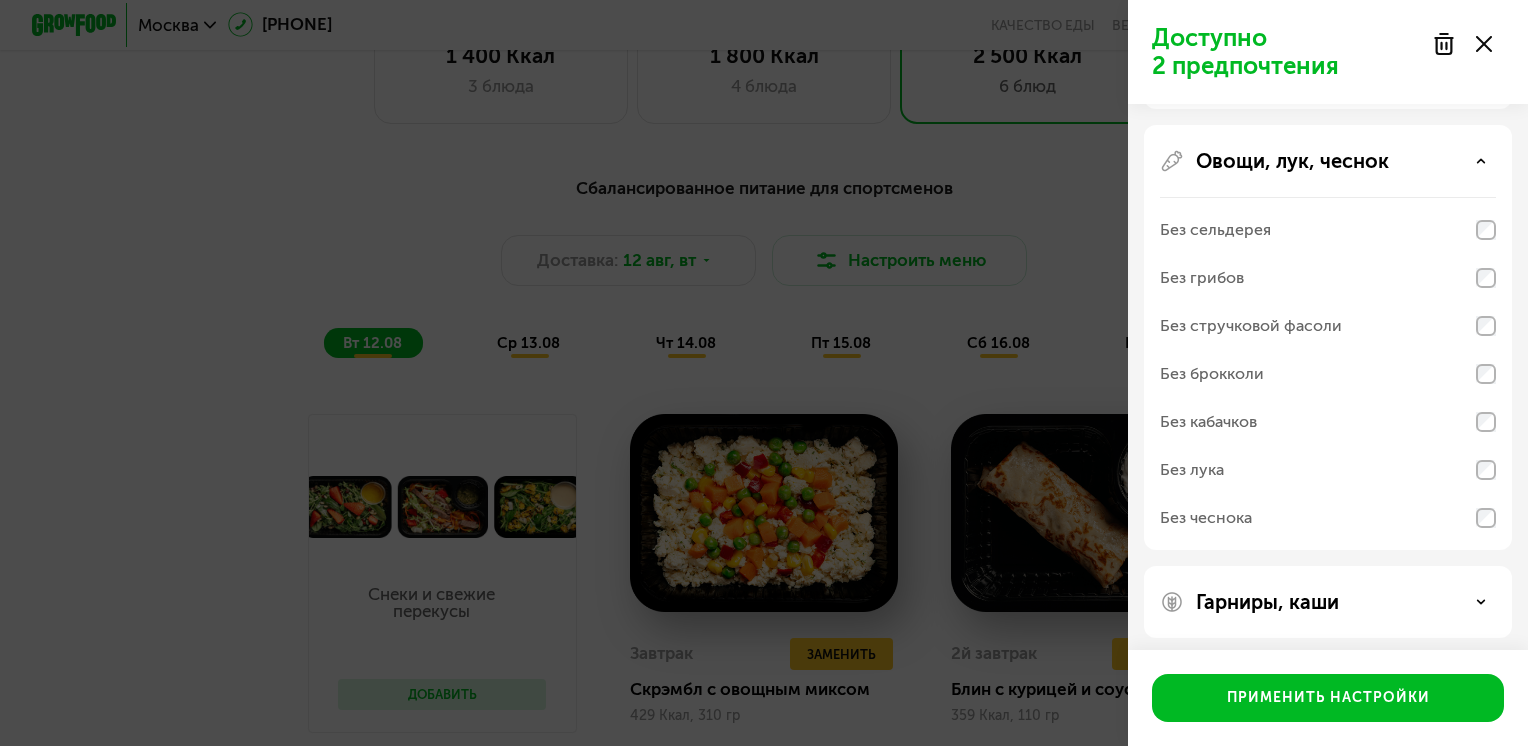 scroll, scrollTop: 523, scrollLeft: 0, axis: vertical 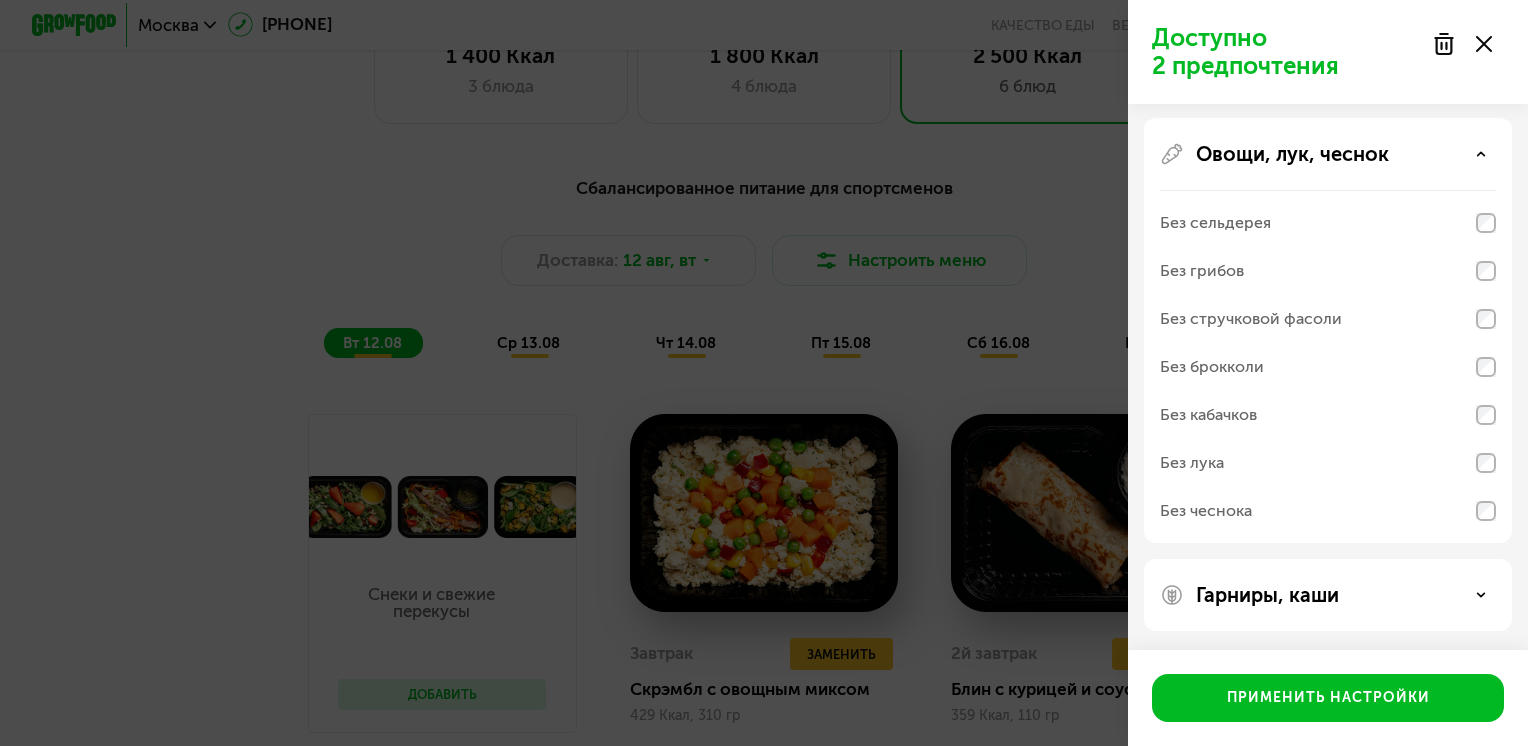 click on "Овощи, лук, чеснок" at bounding box center [1292, 154] 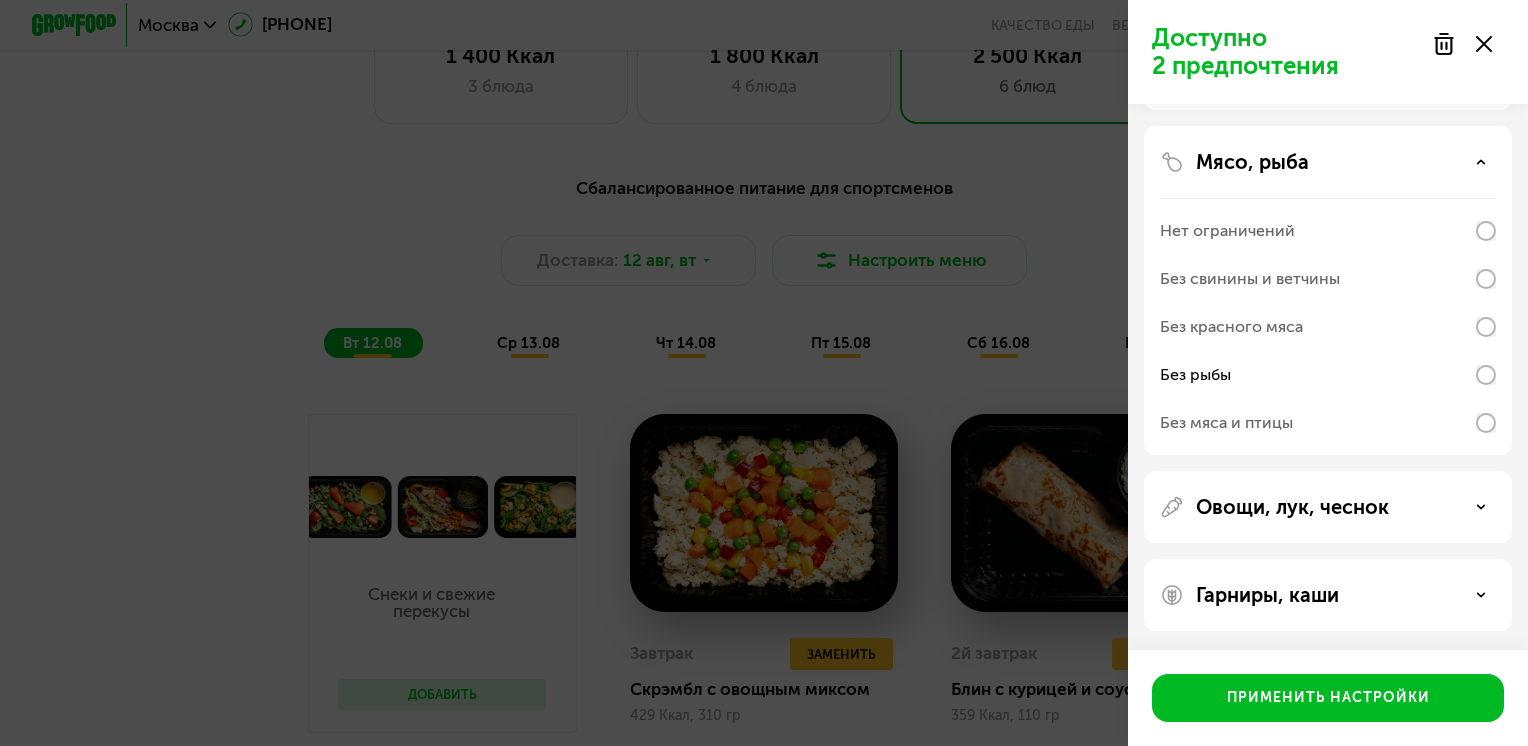 click on "Гарниры, каши" at bounding box center (1328, 595) 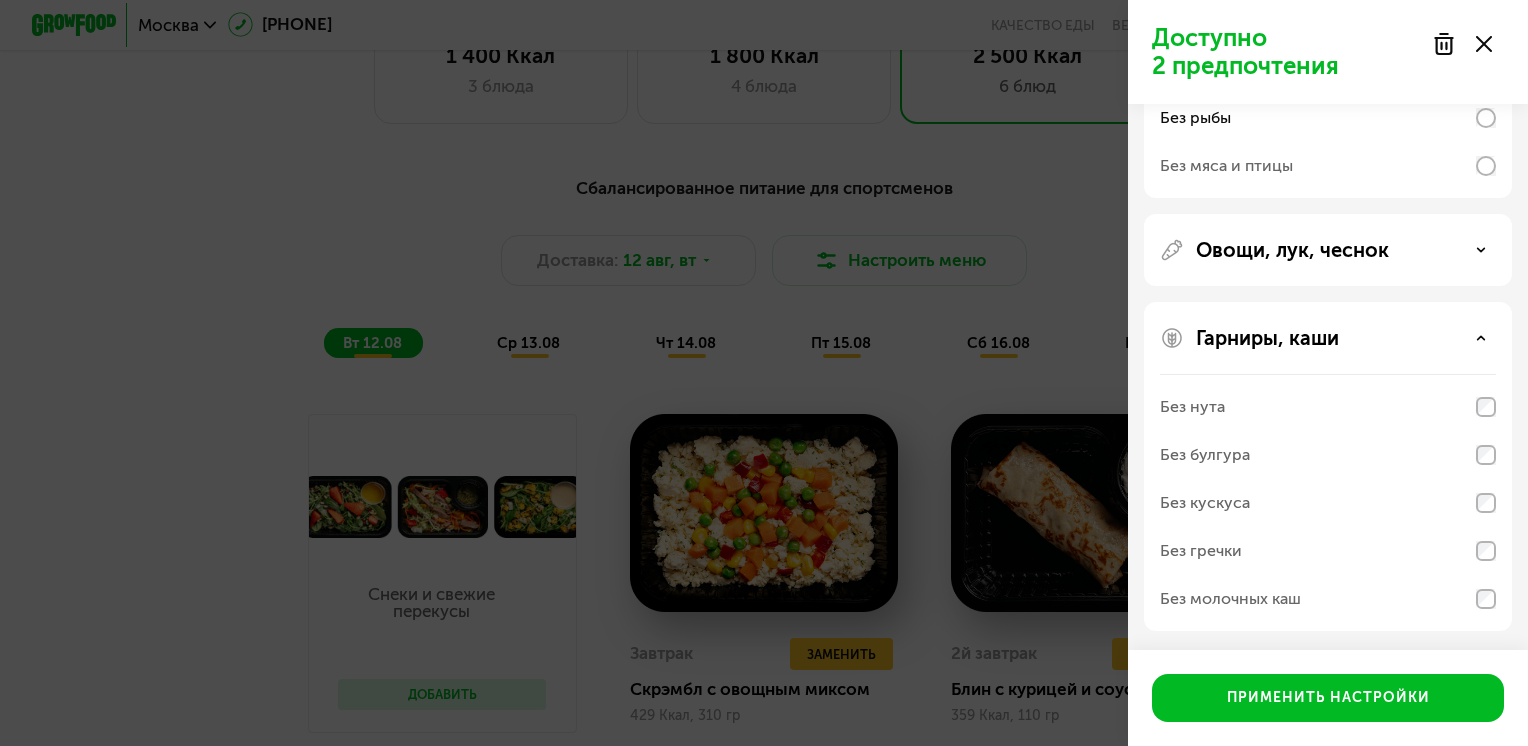 click on "Гарниры, каши" at bounding box center [1328, 338] 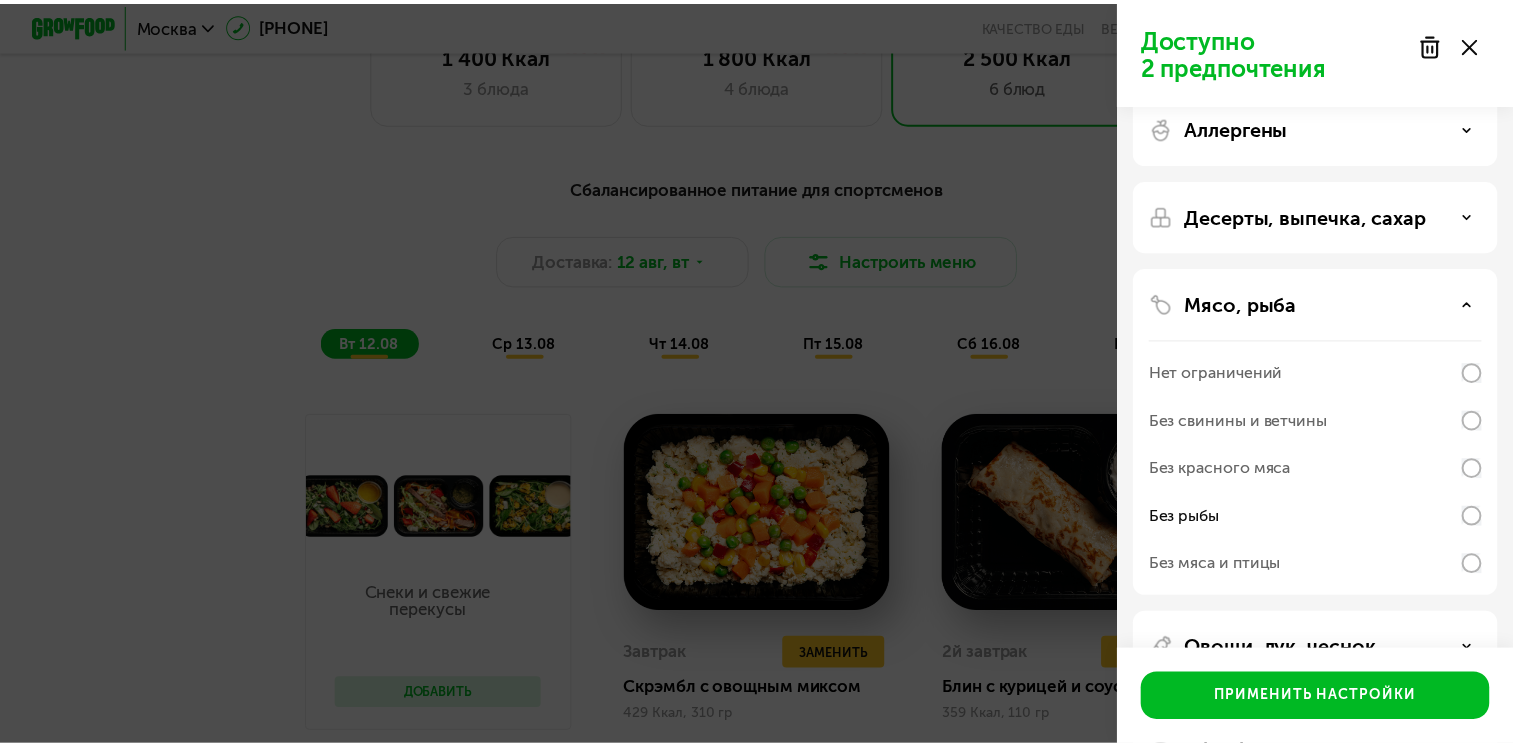 scroll, scrollTop: 0, scrollLeft: 0, axis: both 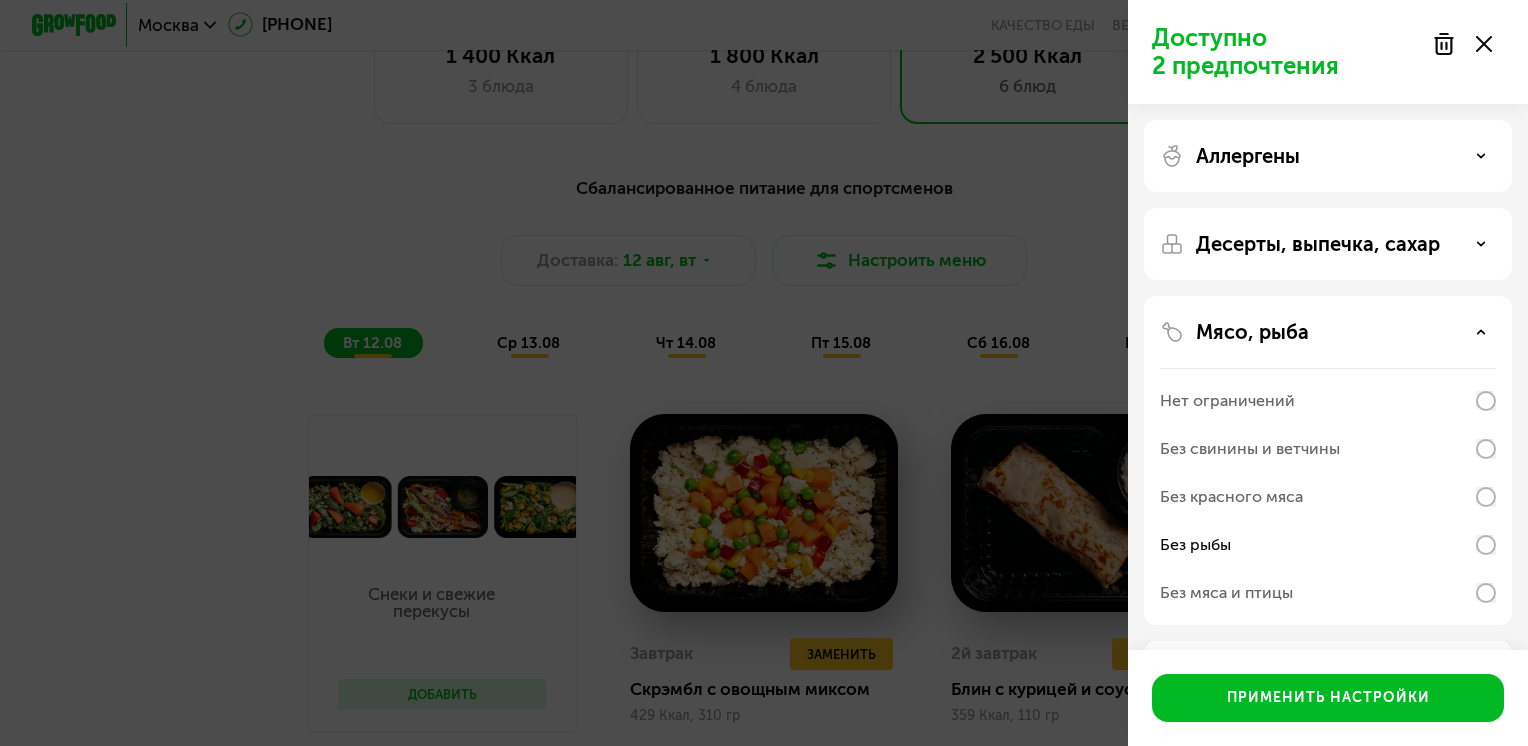 click on "Мясо, рыба" at bounding box center (1328, 332) 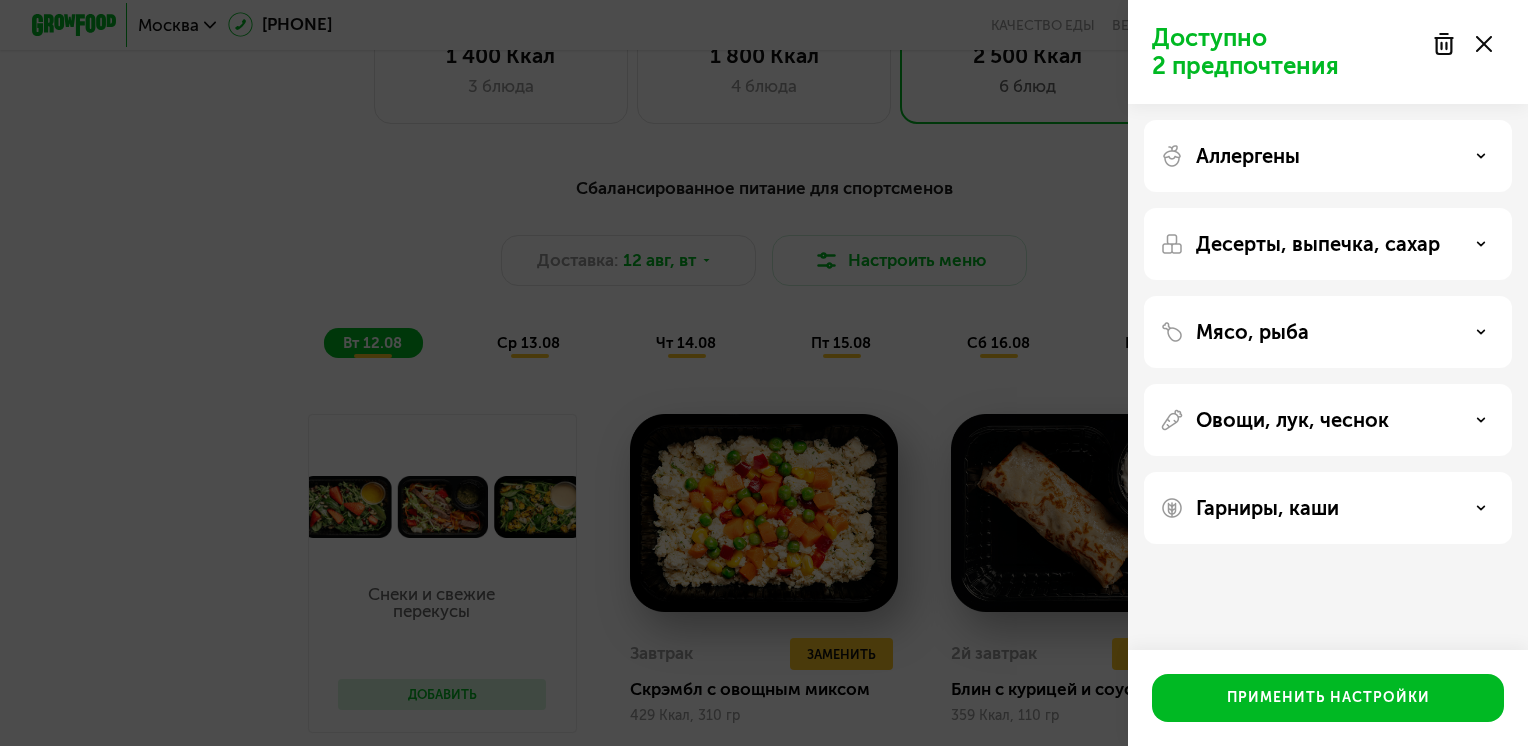 click on "Десерты, выпечка, сахар" at bounding box center [1318, 244] 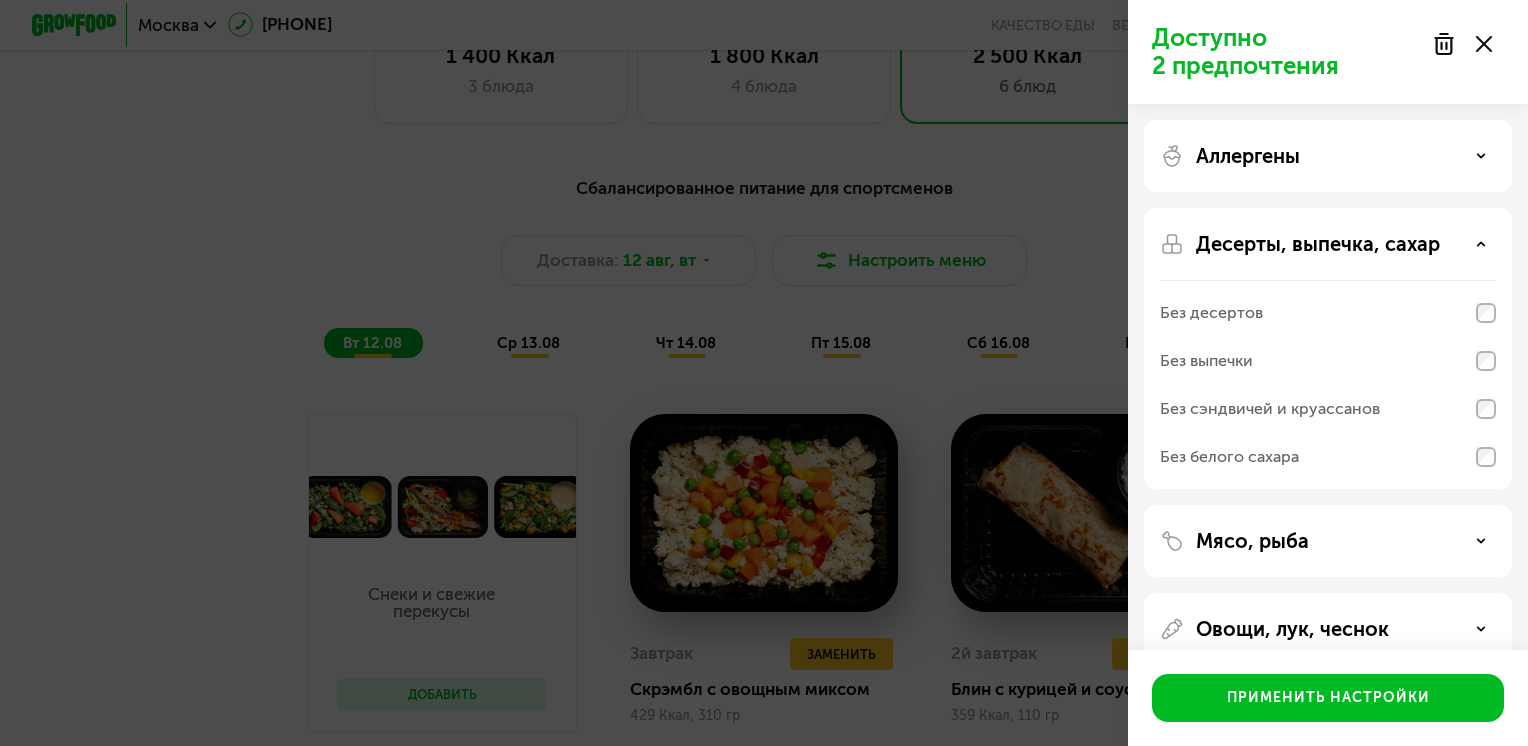 click on "Десерты, выпечка, сахар" at bounding box center (1318, 244) 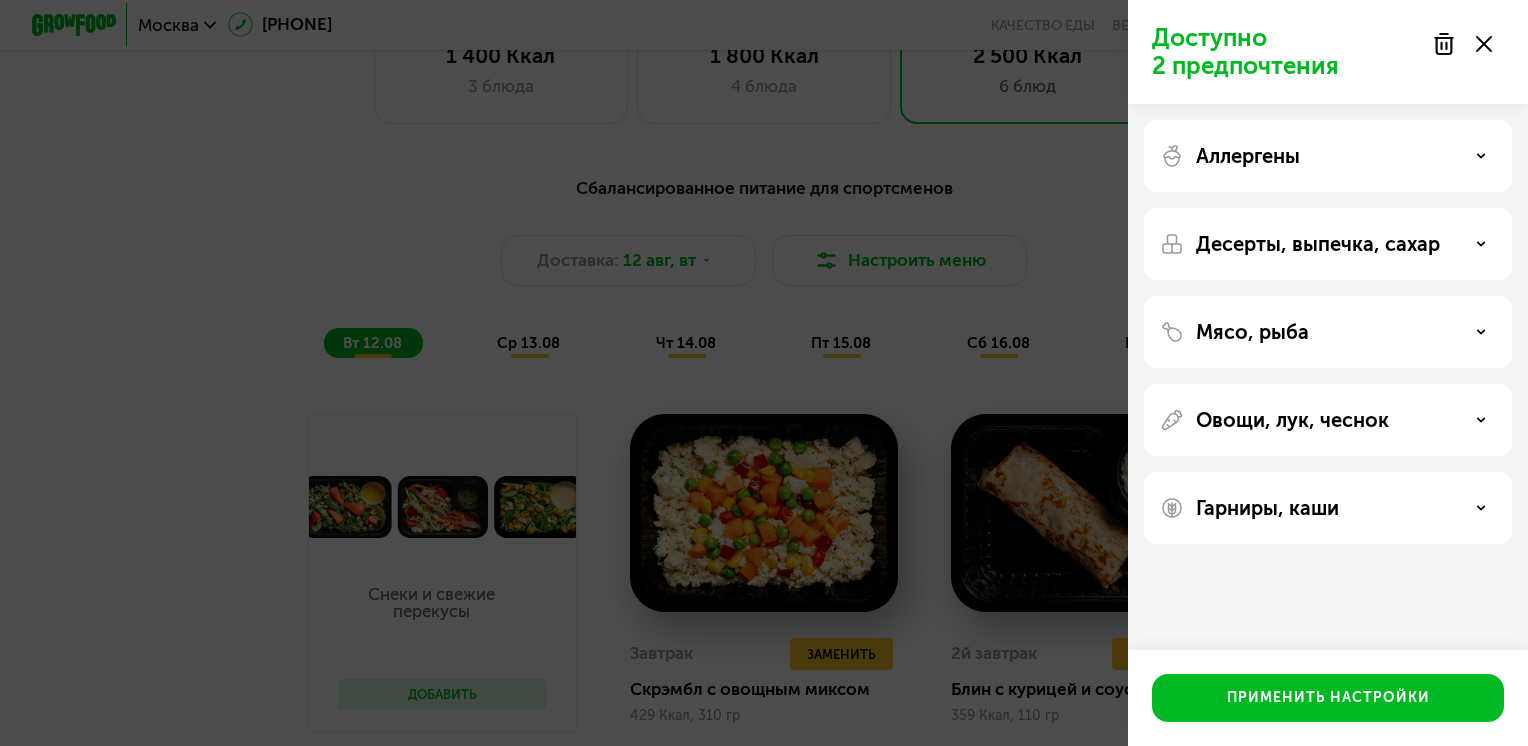 click on "Аллергены" at bounding box center [1248, 156] 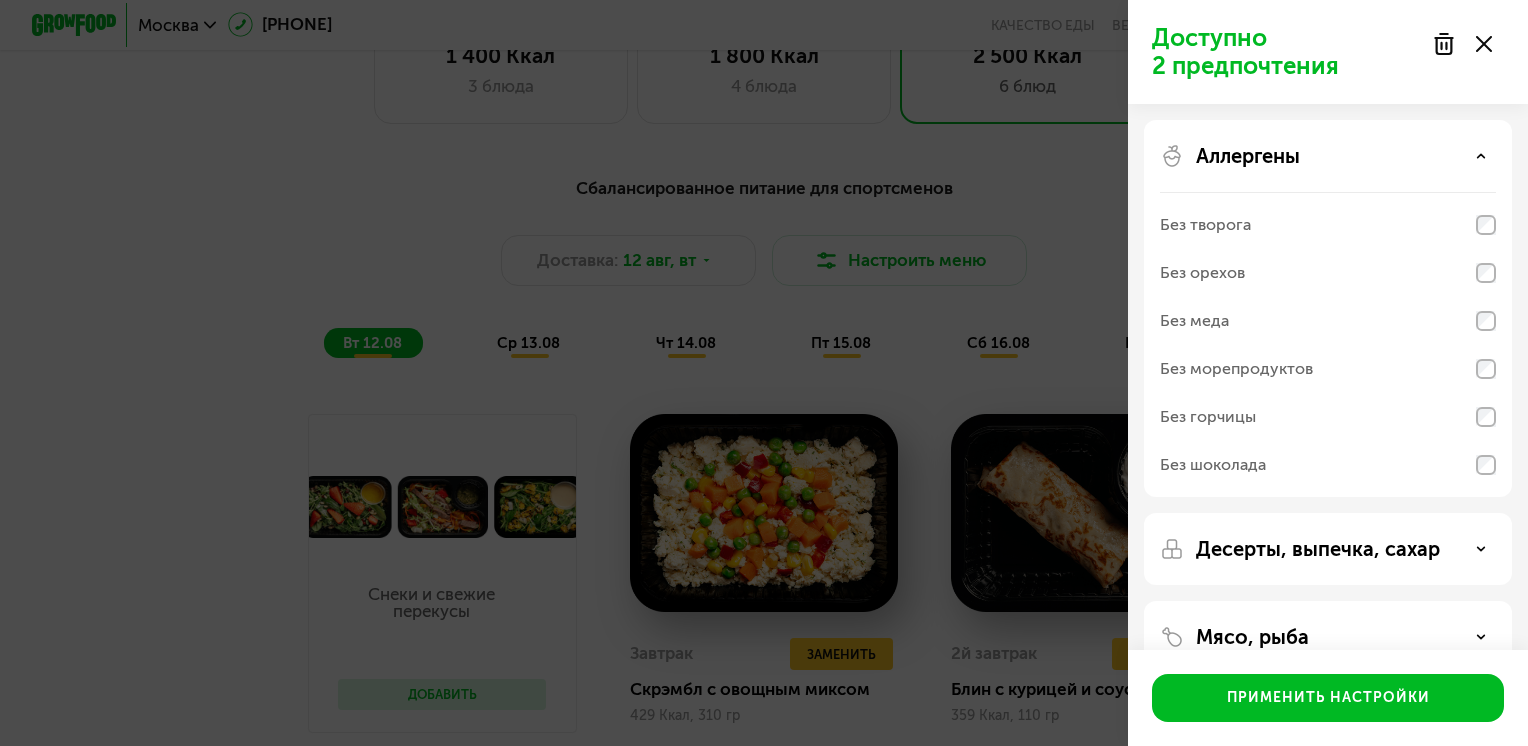 click on "Аллергены" at bounding box center (1248, 156) 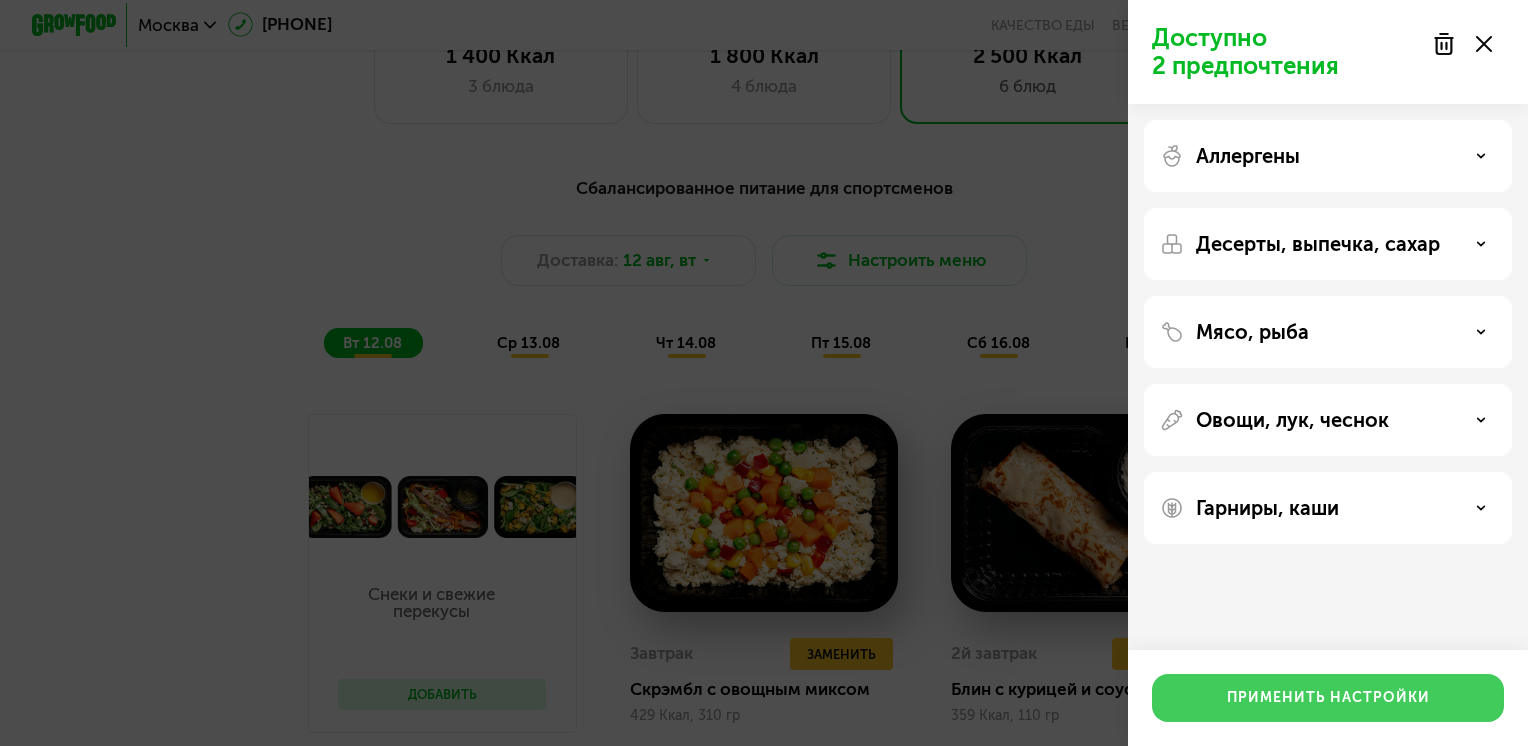 click on "Применить настройки" at bounding box center (1328, 698) 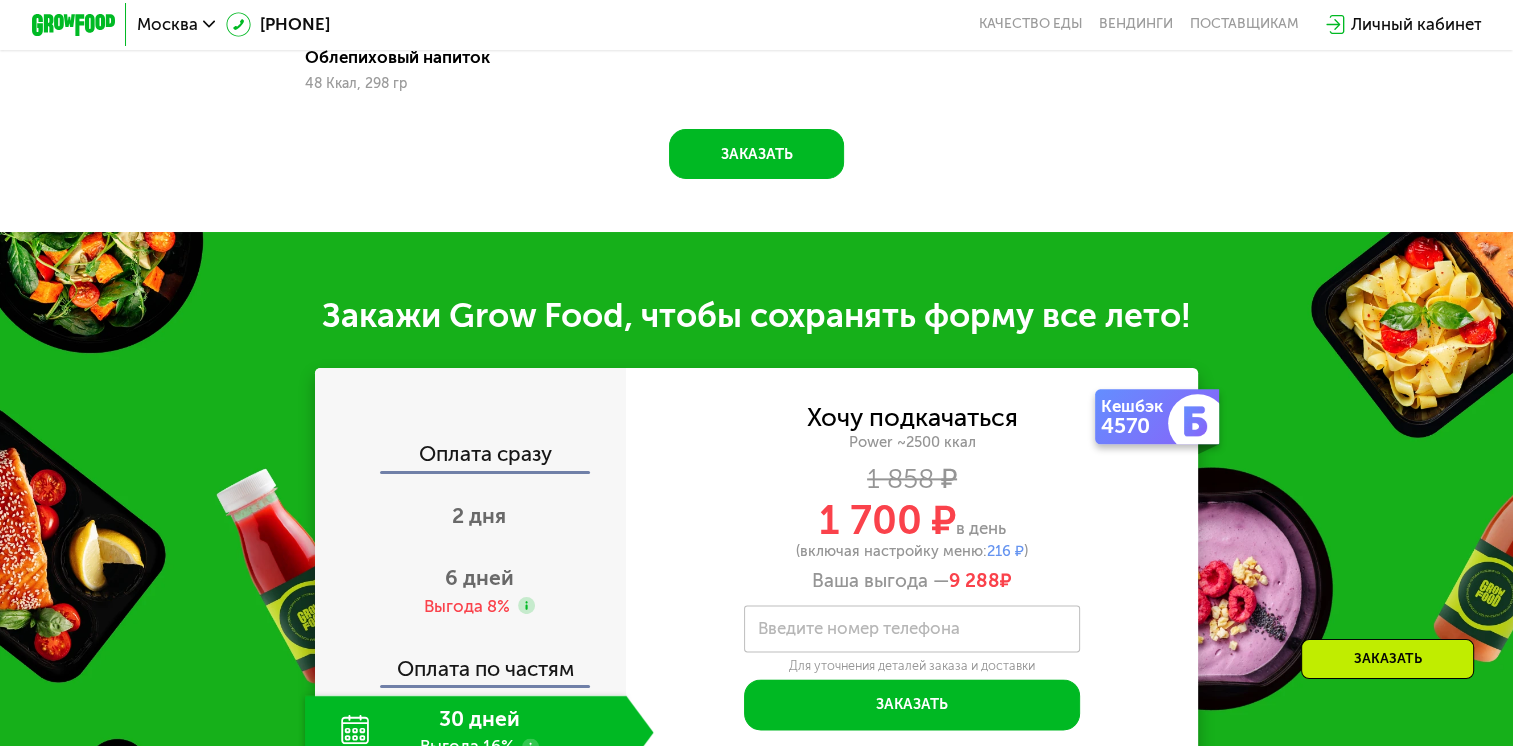 scroll, scrollTop: 2096, scrollLeft: 0, axis: vertical 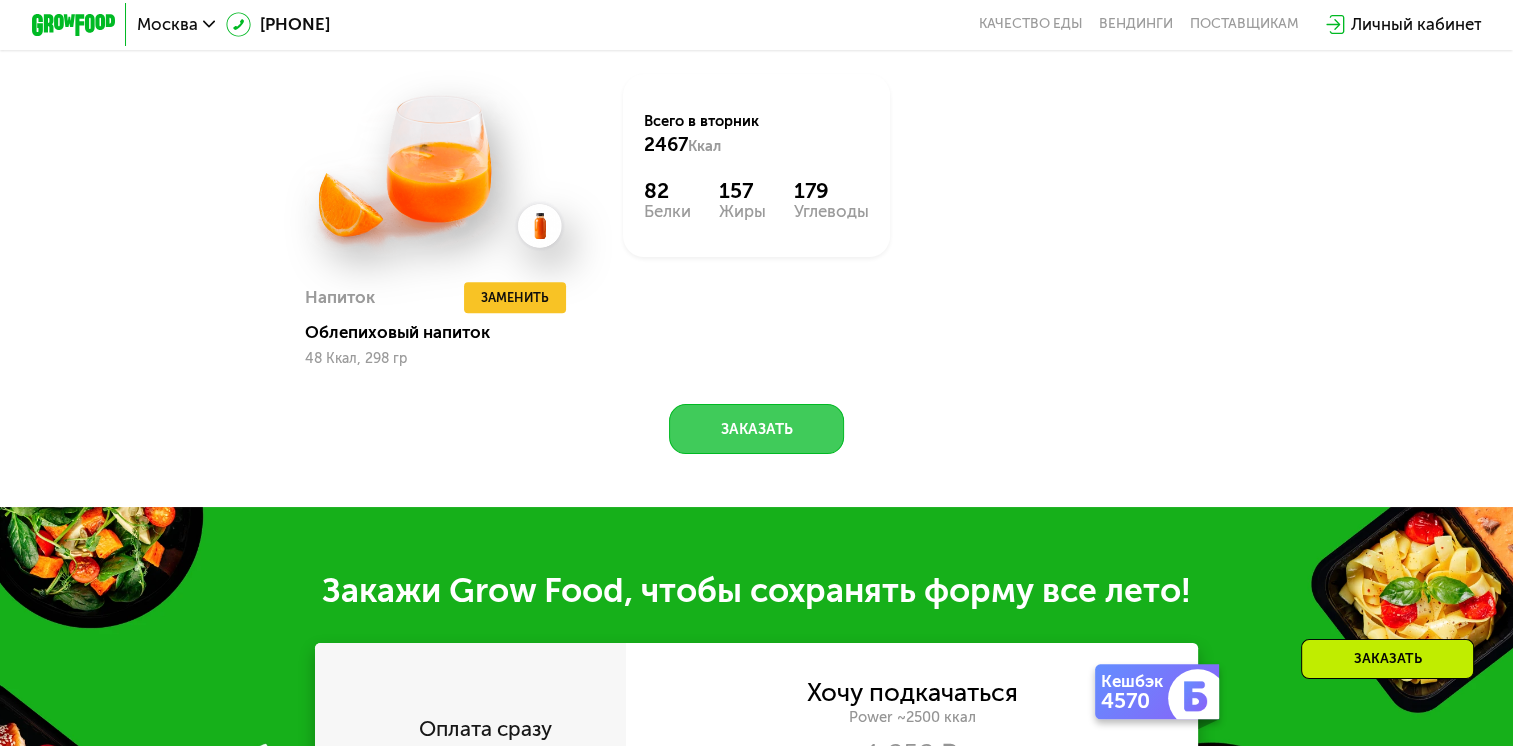 click on "Заказать" 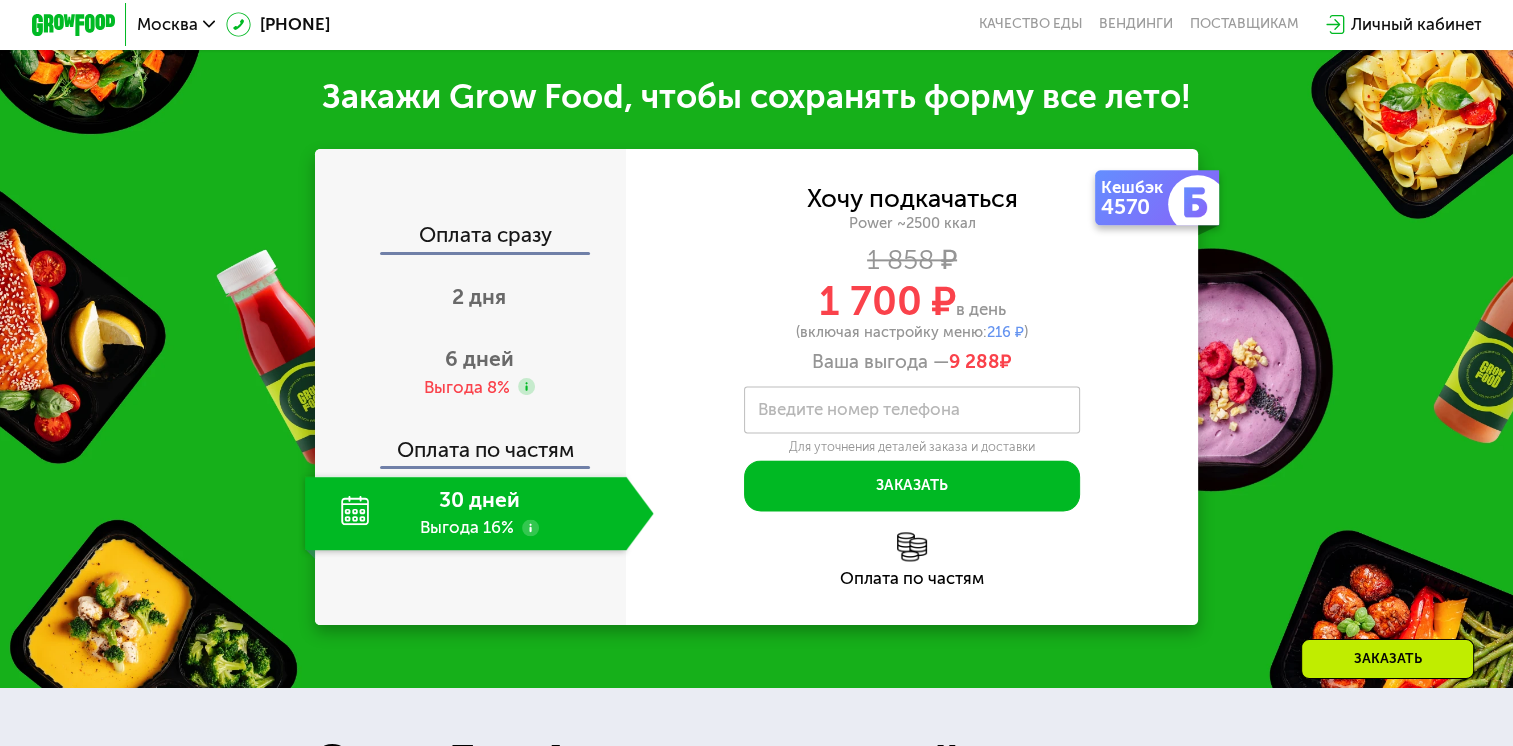 scroll, scrollTop: 2627, scrollLeft: 0, axis: vertical 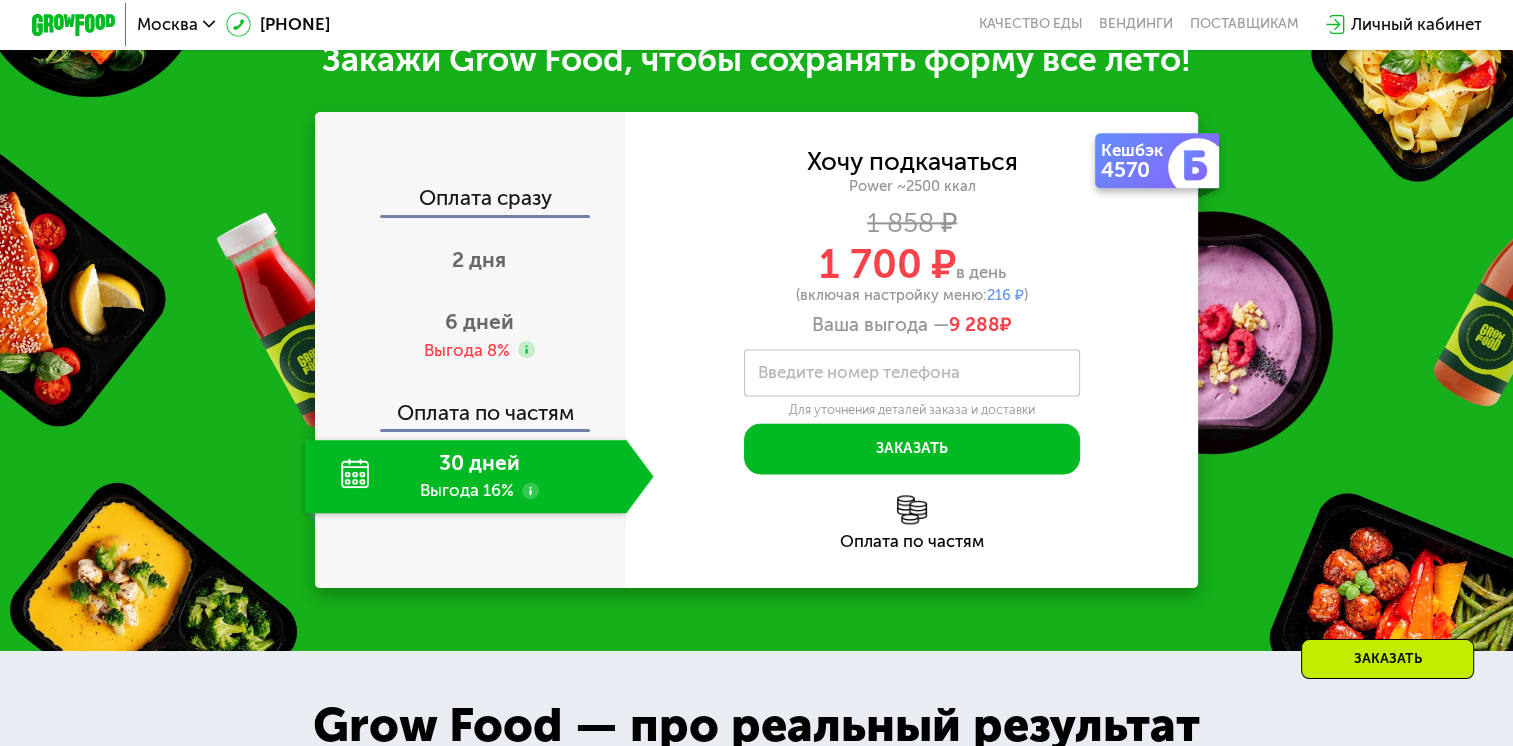 click on "Введите номер телефона" at bounding box center (859, 373) 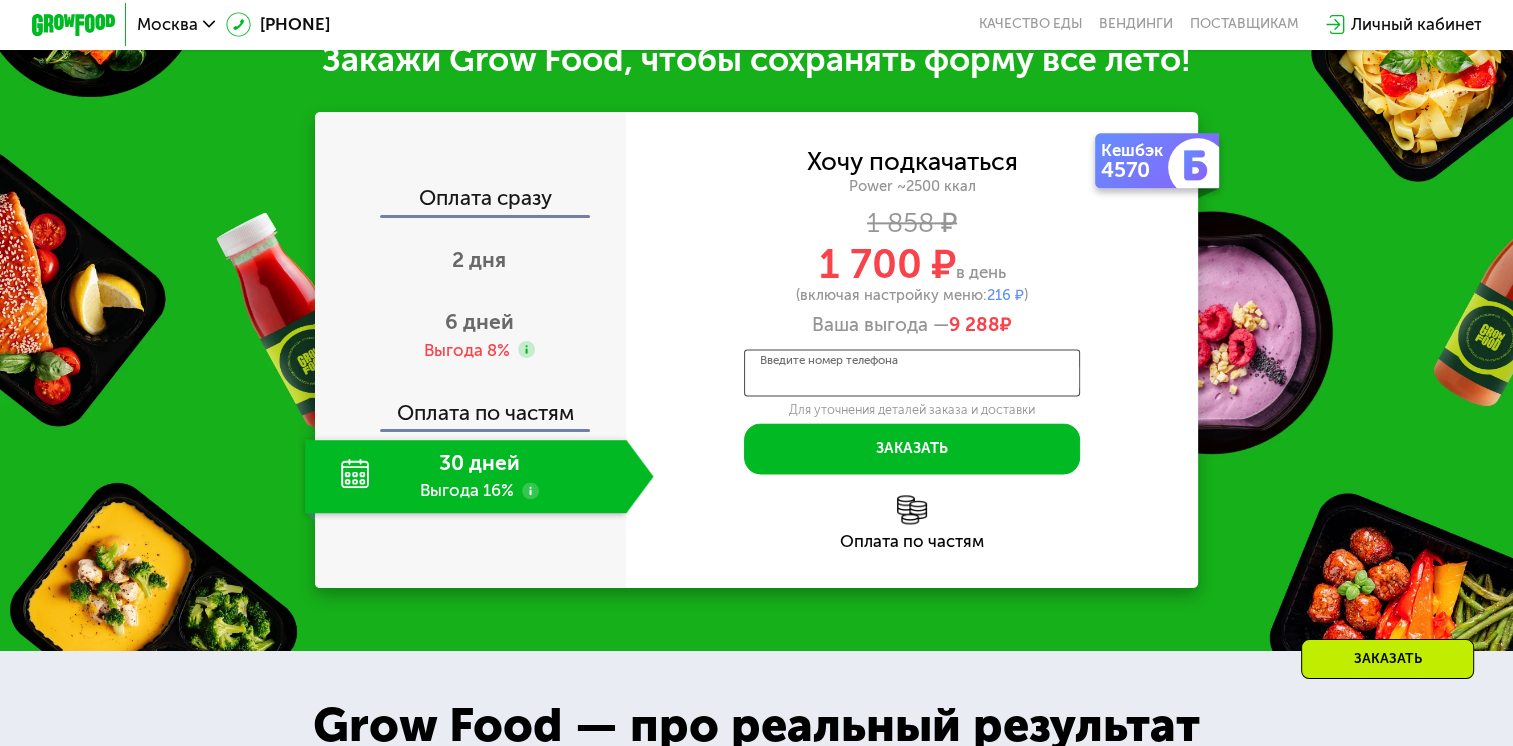 click on "Введите номер телефона" at bounding box center (912, 372) 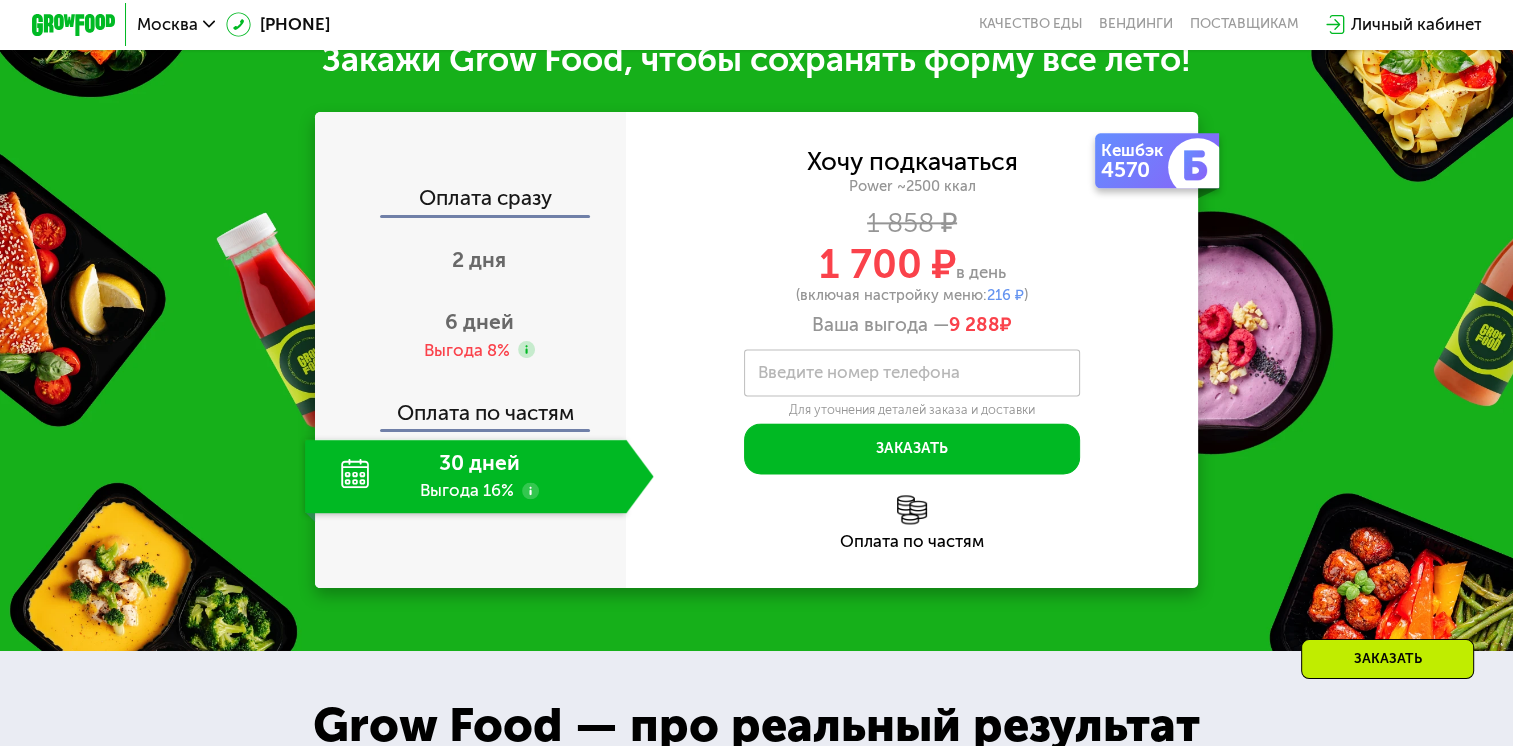 click on "Оплата сразу" 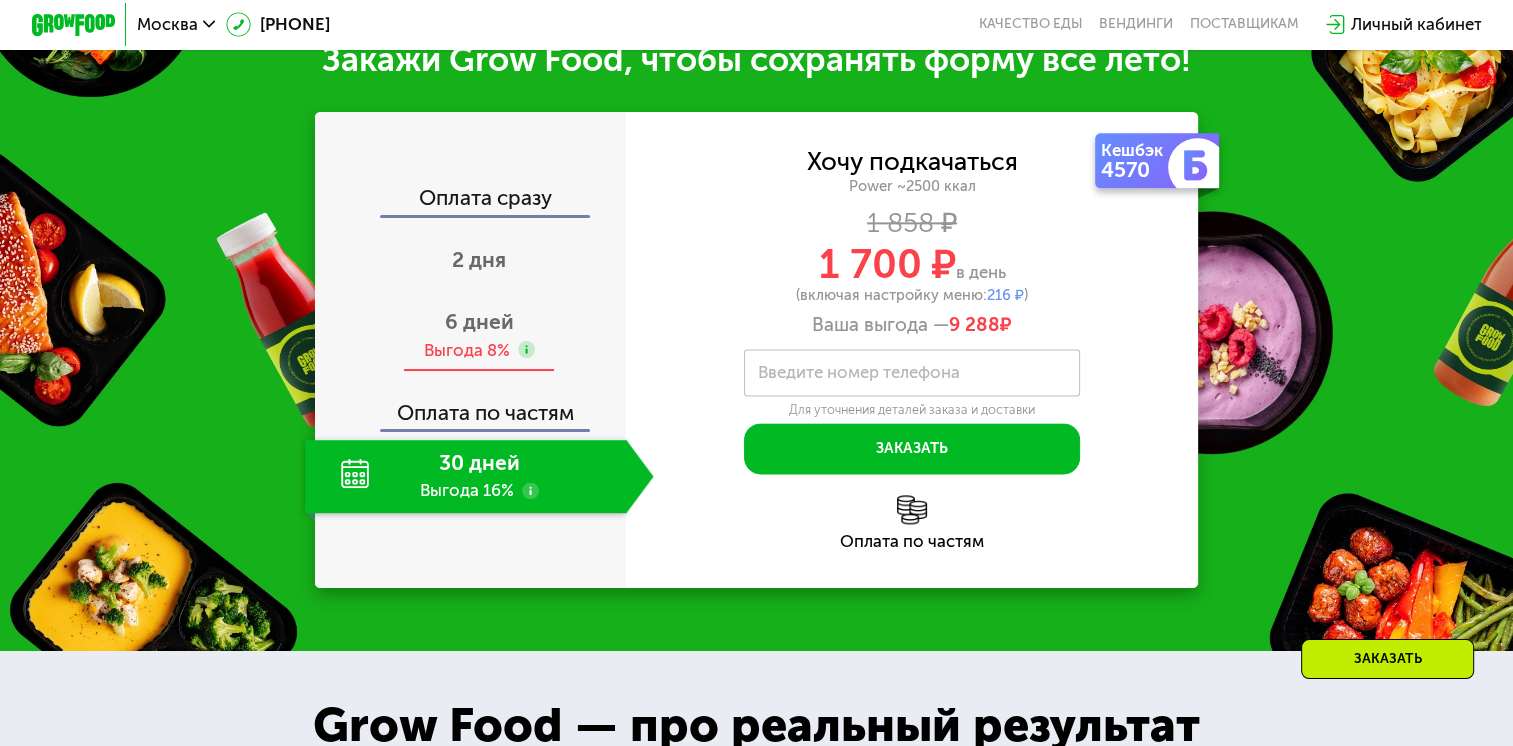 click on "6 дней" at bounding box center (479, 321) 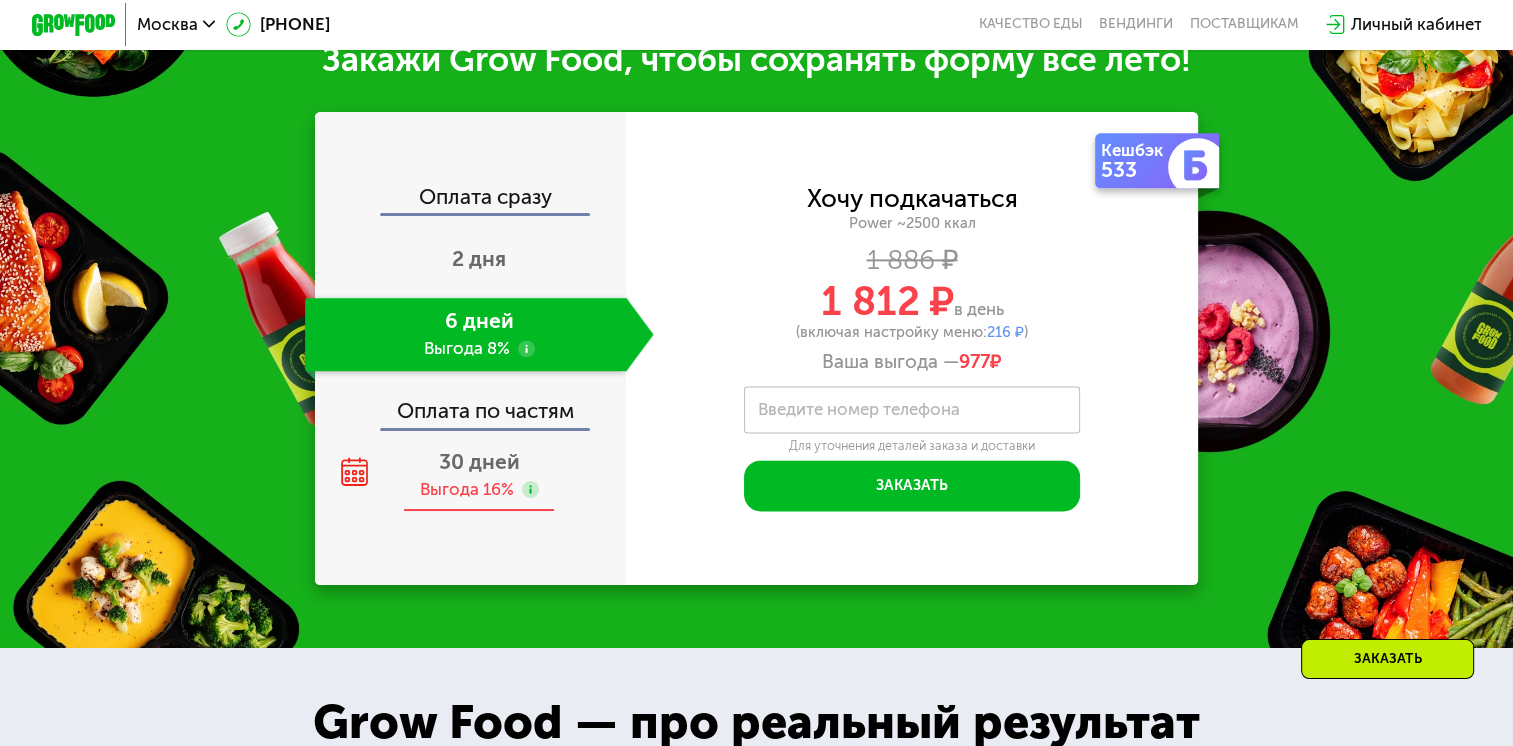 click on "Выгода 16%" at bounding box center [467, 489] 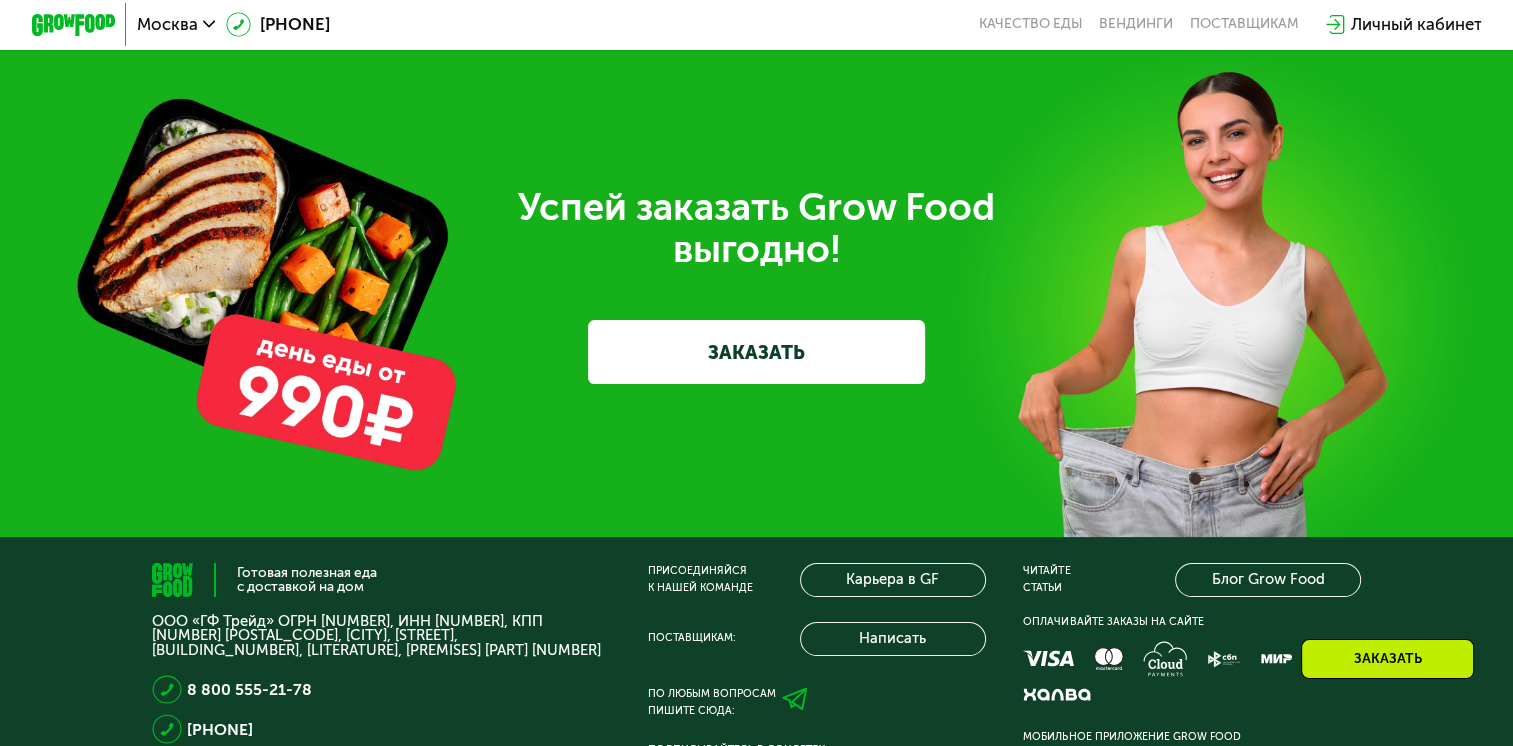 scroll, scrollTop: 6727, scrollLeft: 0, axis: vertical 